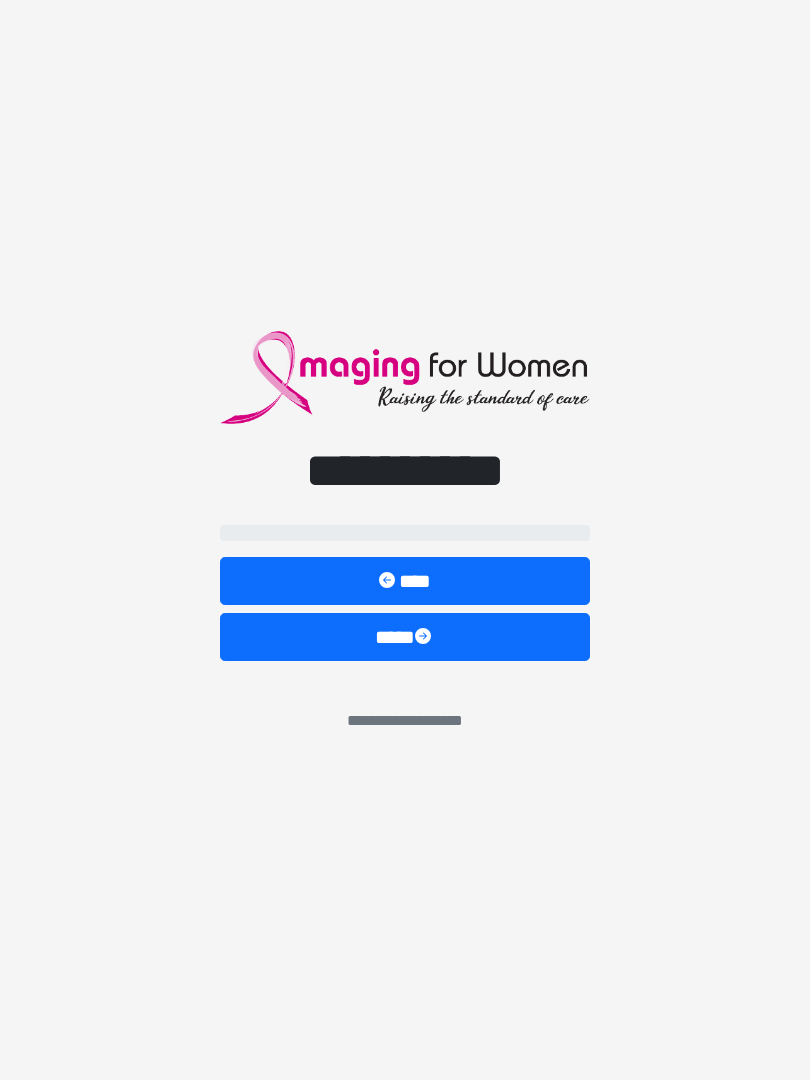 scroll, scrollTop: 0, scrollLeft: 0, axis: both 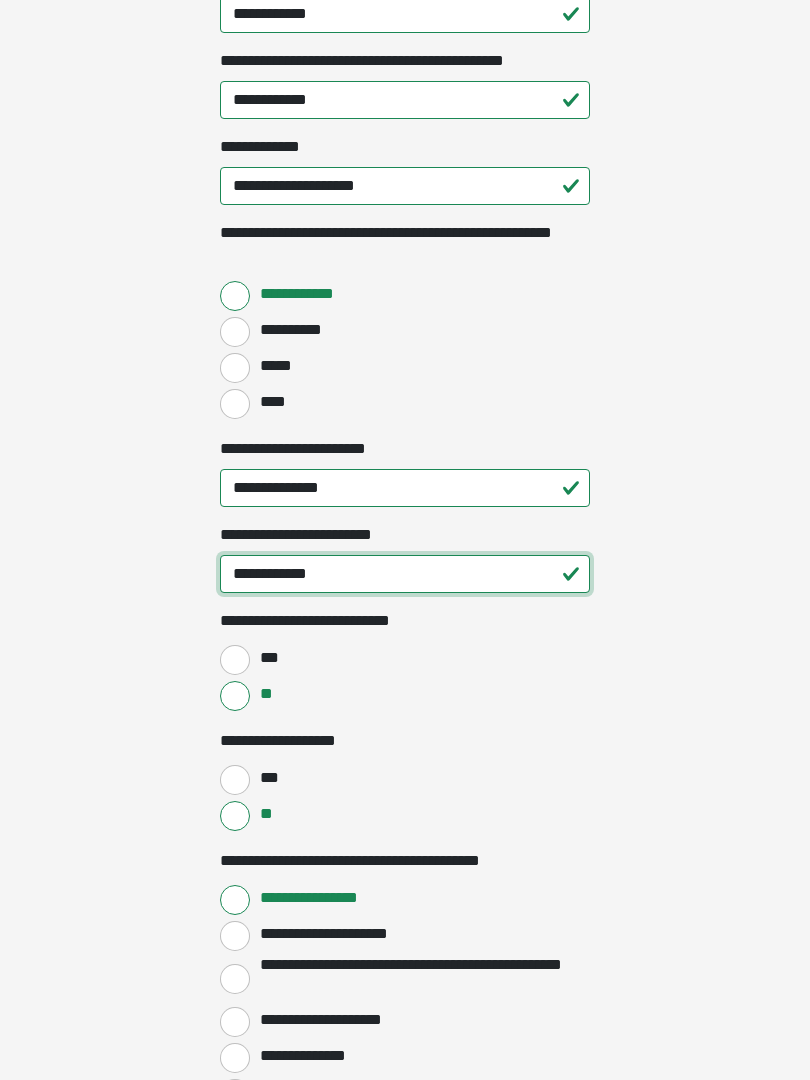 click on "**********" at bounding box center [405, 575] 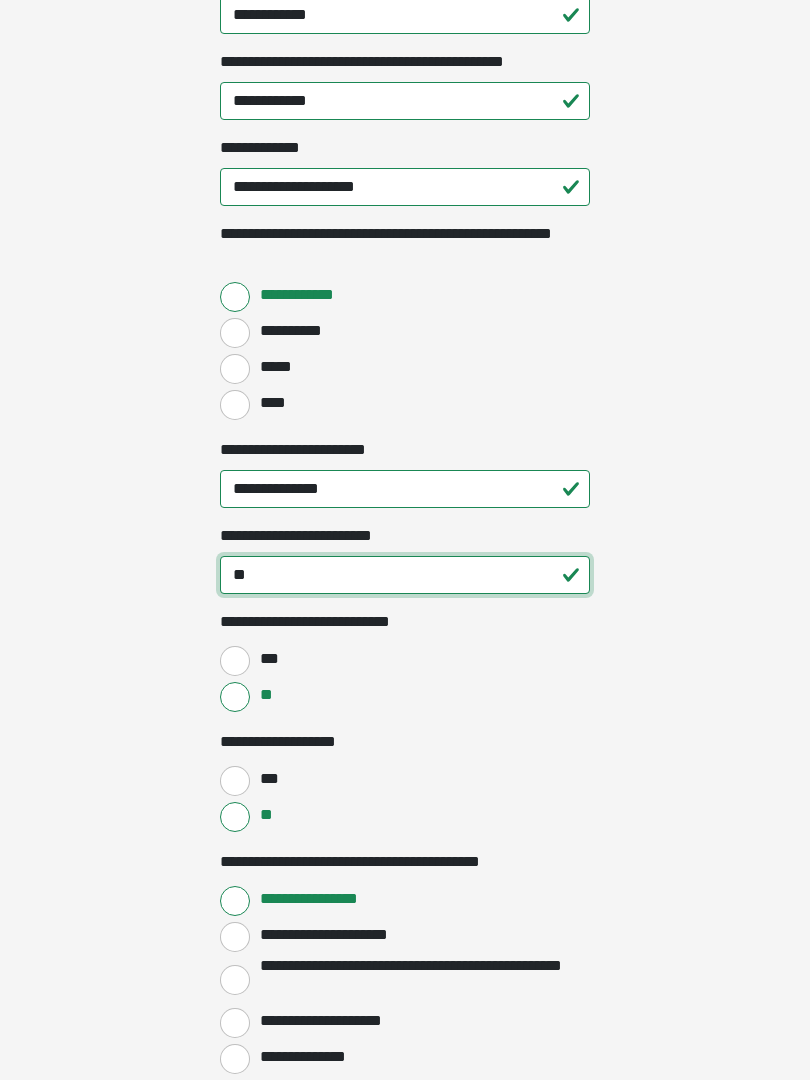 type on "*" 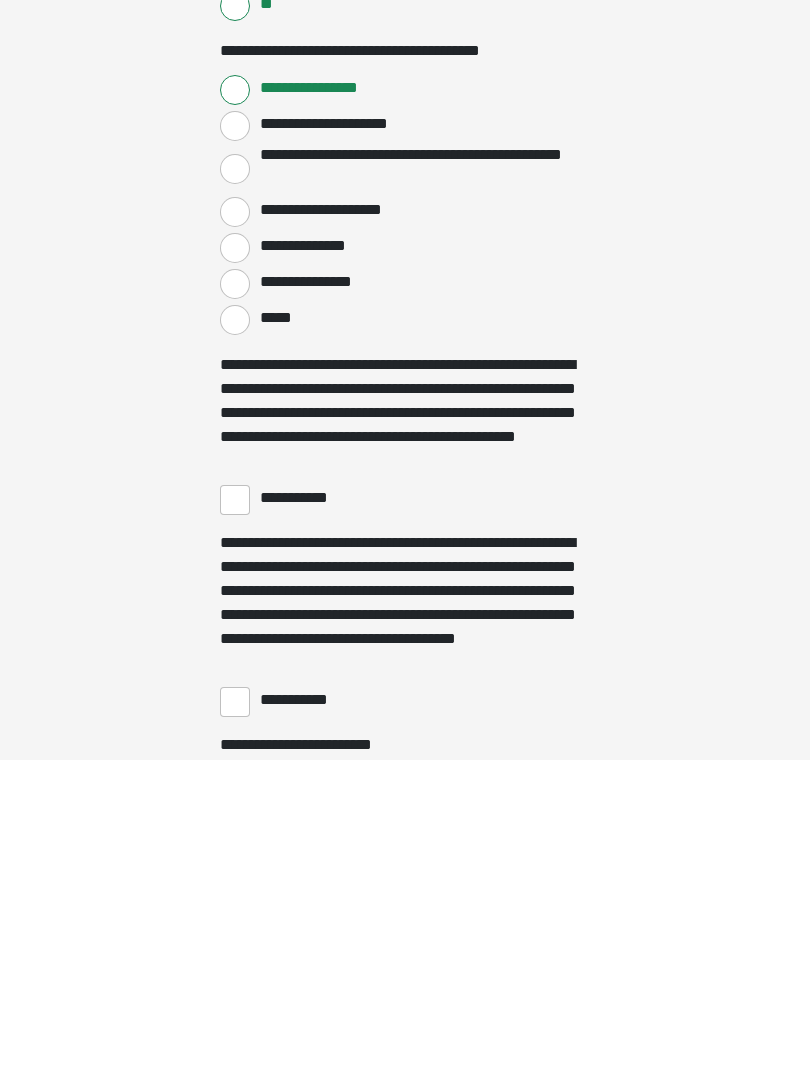 scroll, scrollTop: 3054, scrollLeft: 0, axis: vertical 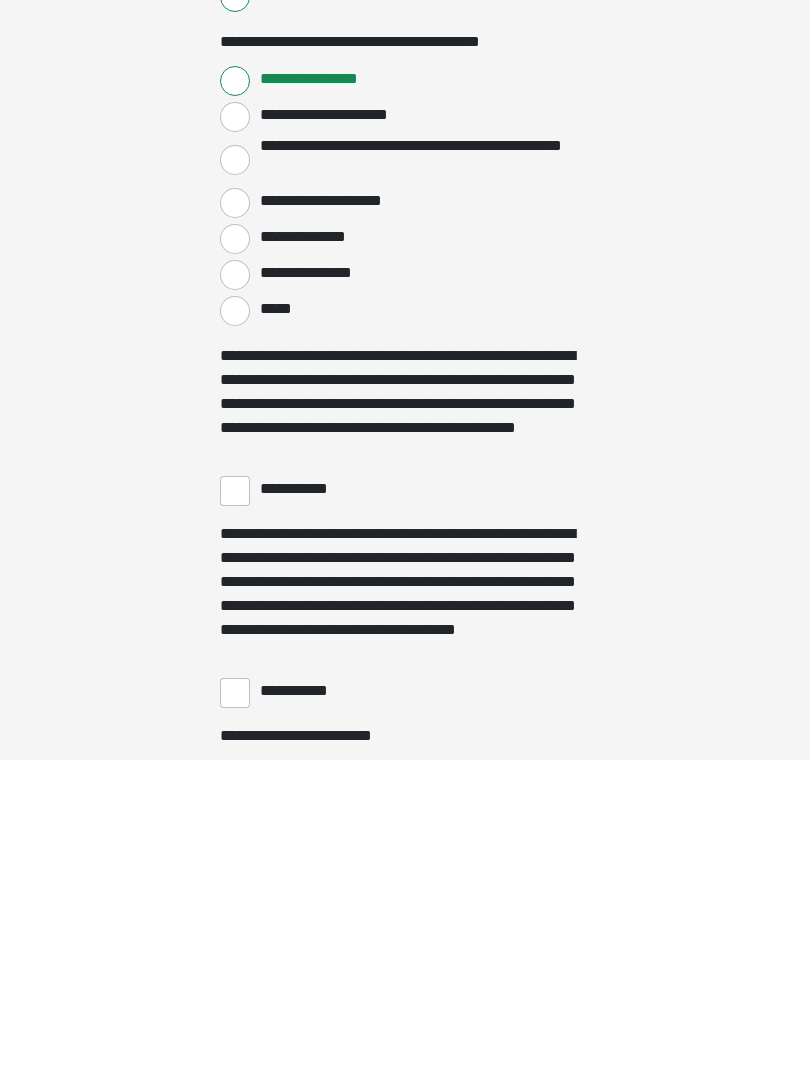 type on "**********" 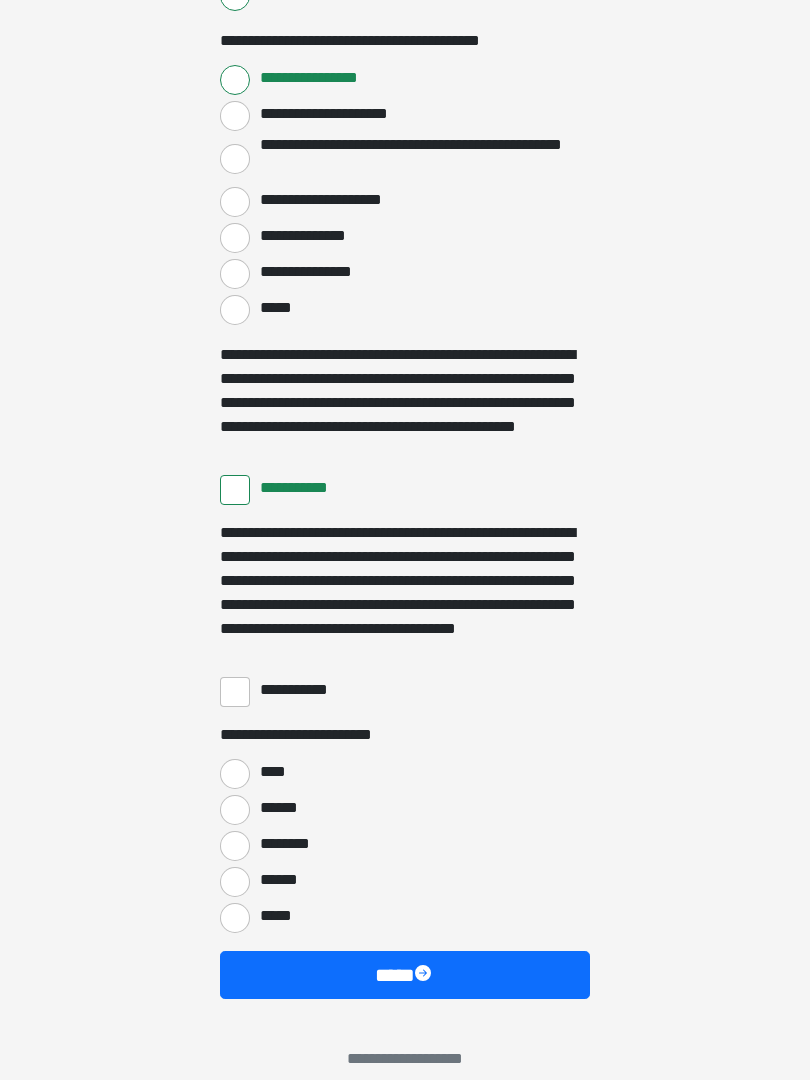 scroll, scrollTop: 3397, scrollLeft: 0, axis: vertical 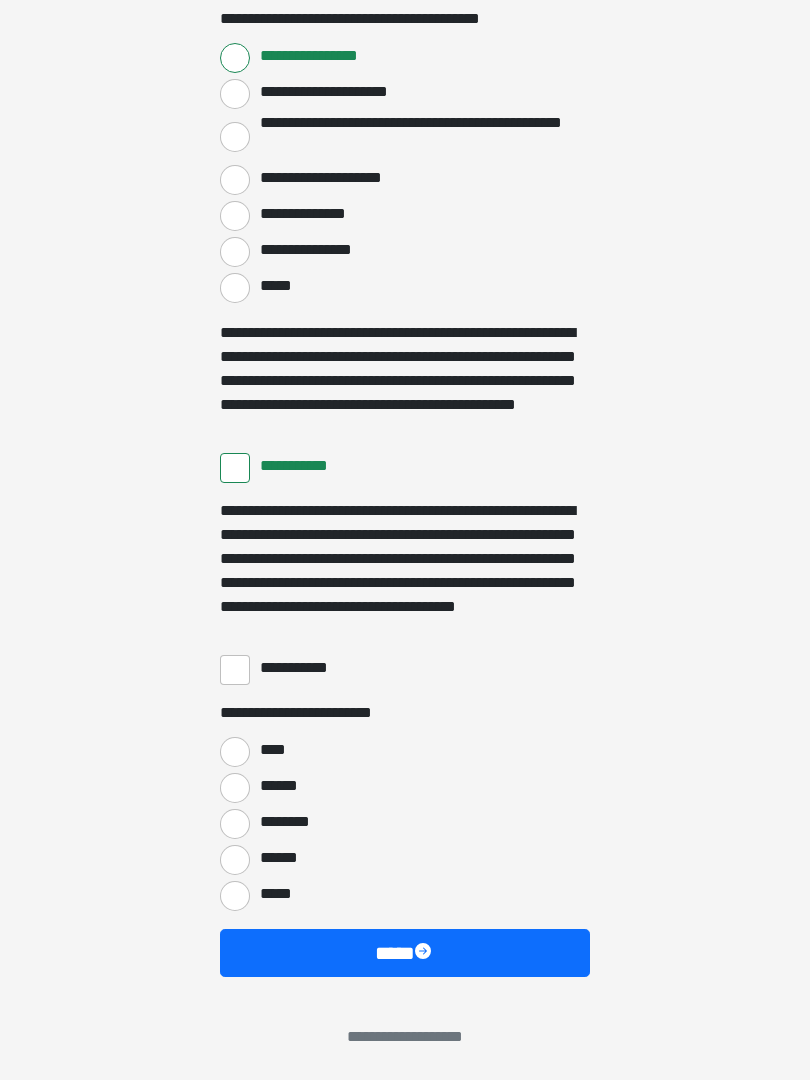 click on "**********" at bounding box center (235, 670) 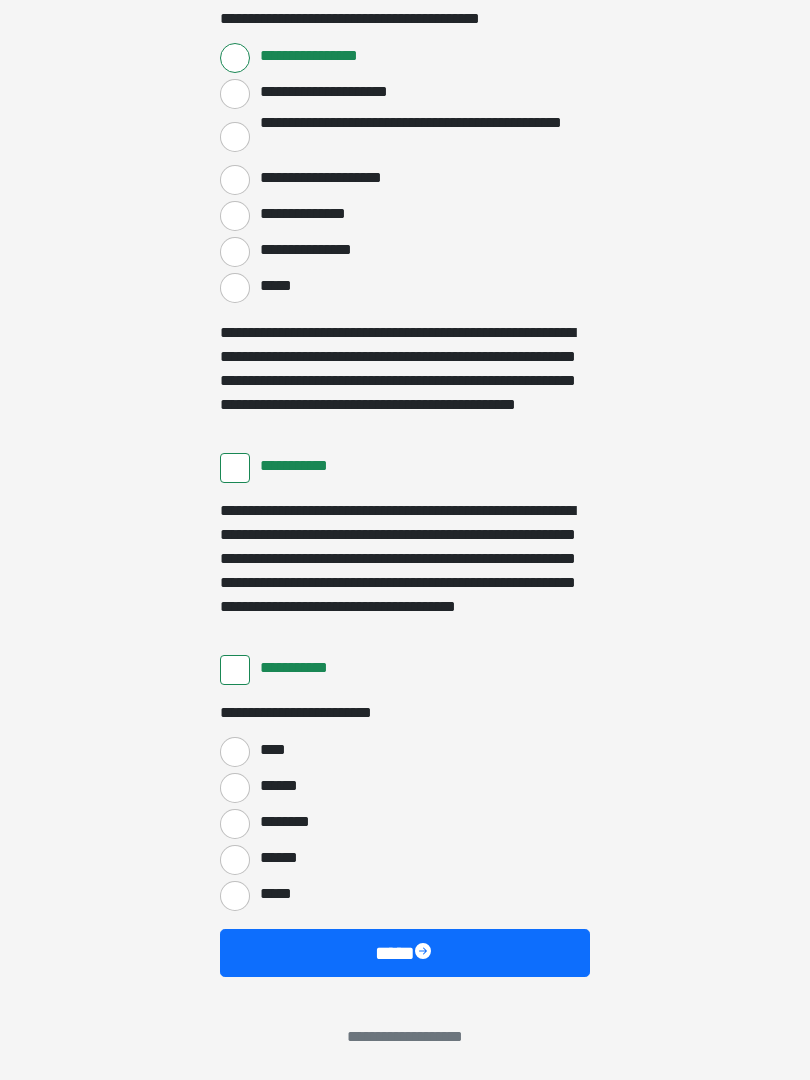 click on "****" at bounding box center (235, 752) 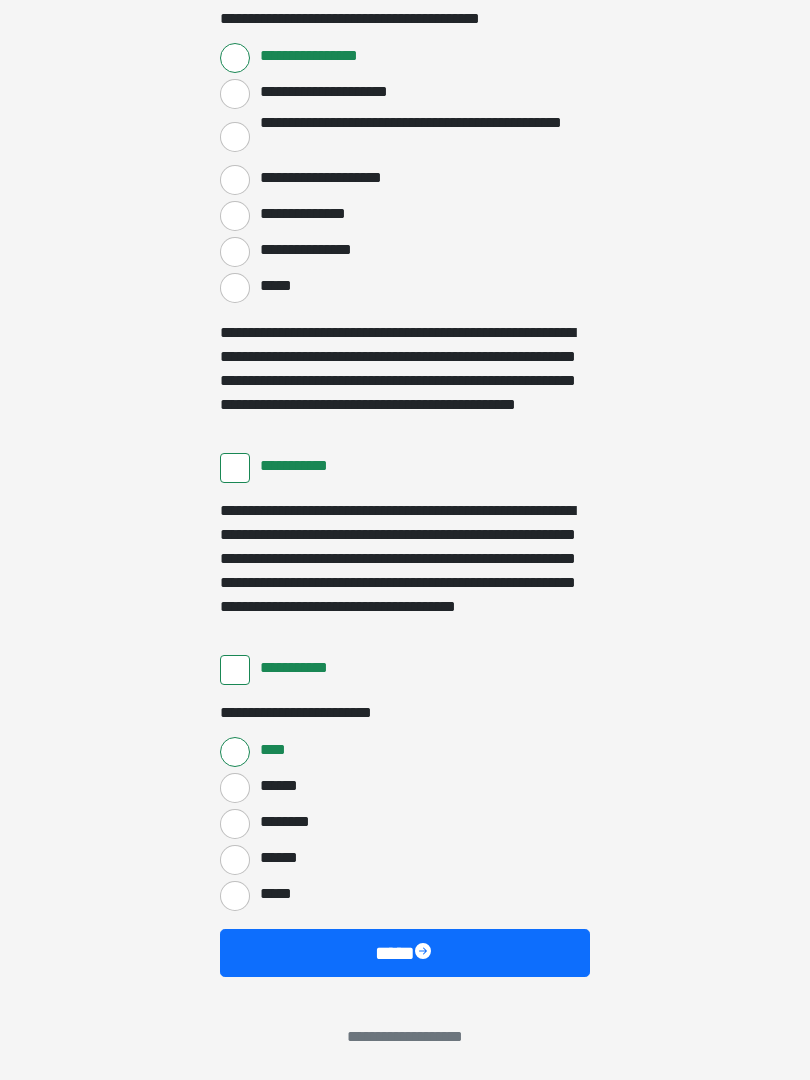 click on "****" at bounding box center (405, 953) 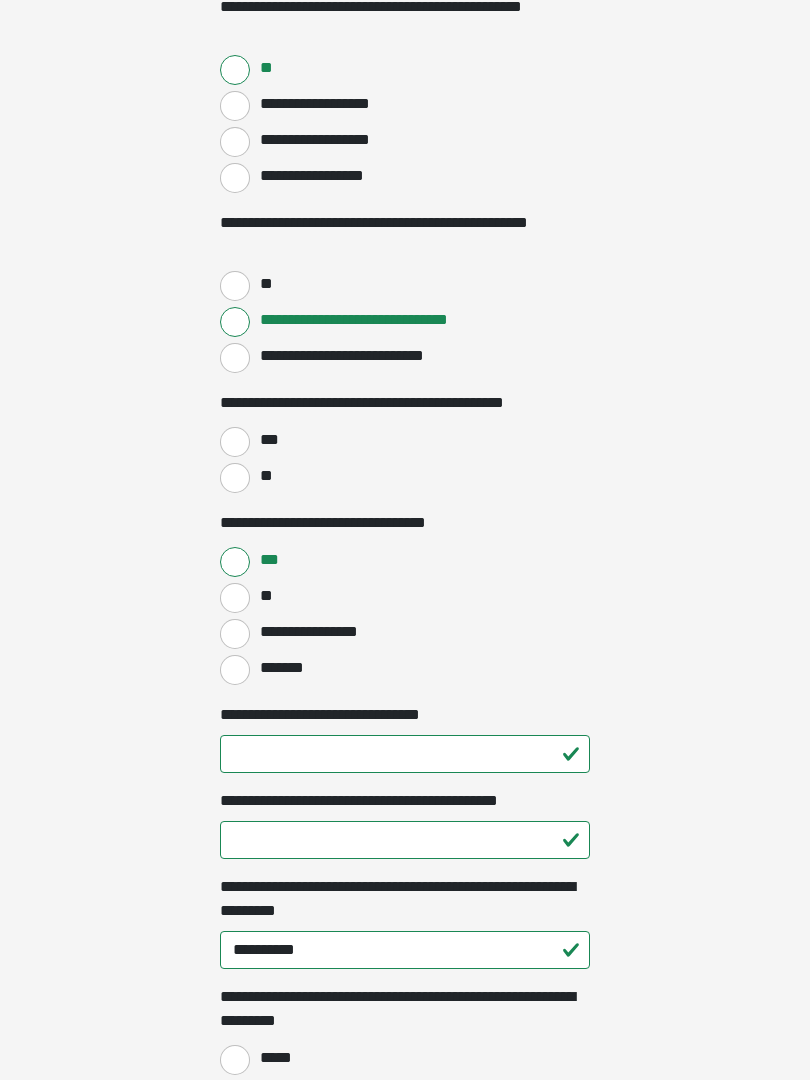 scroll, scrollTop: 887, scrollLeft: 0, axis: vertical 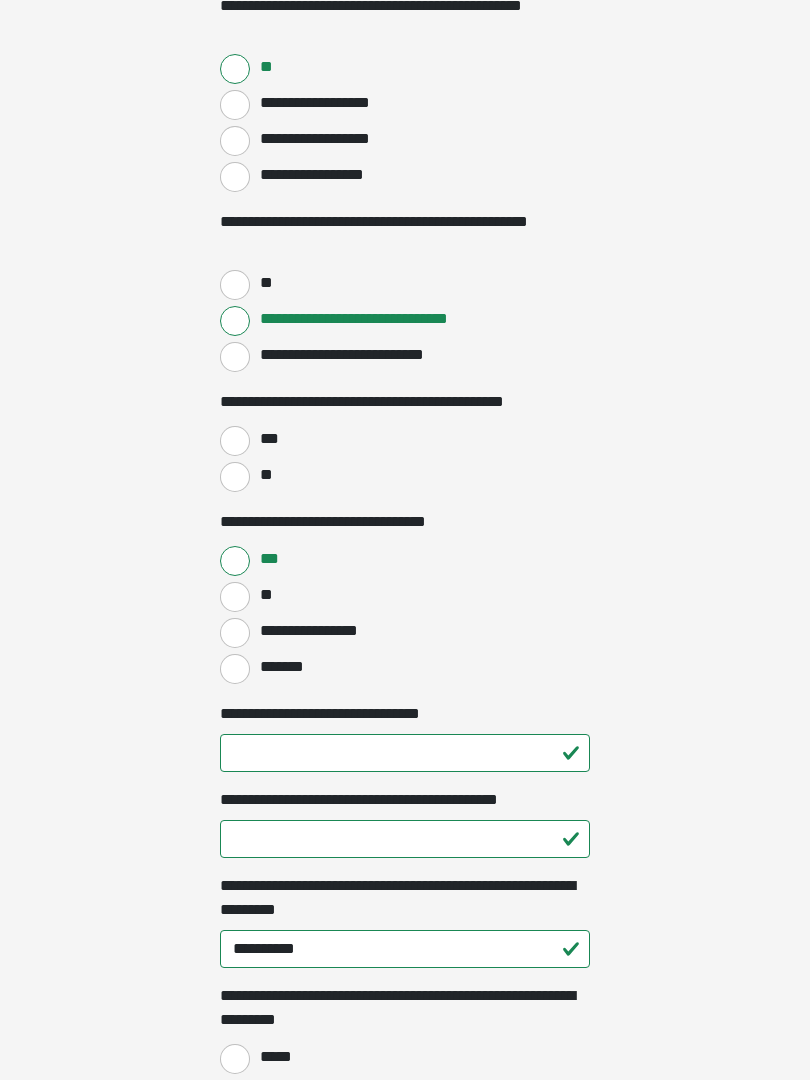 click on "***" at bounding box center [235, 442] 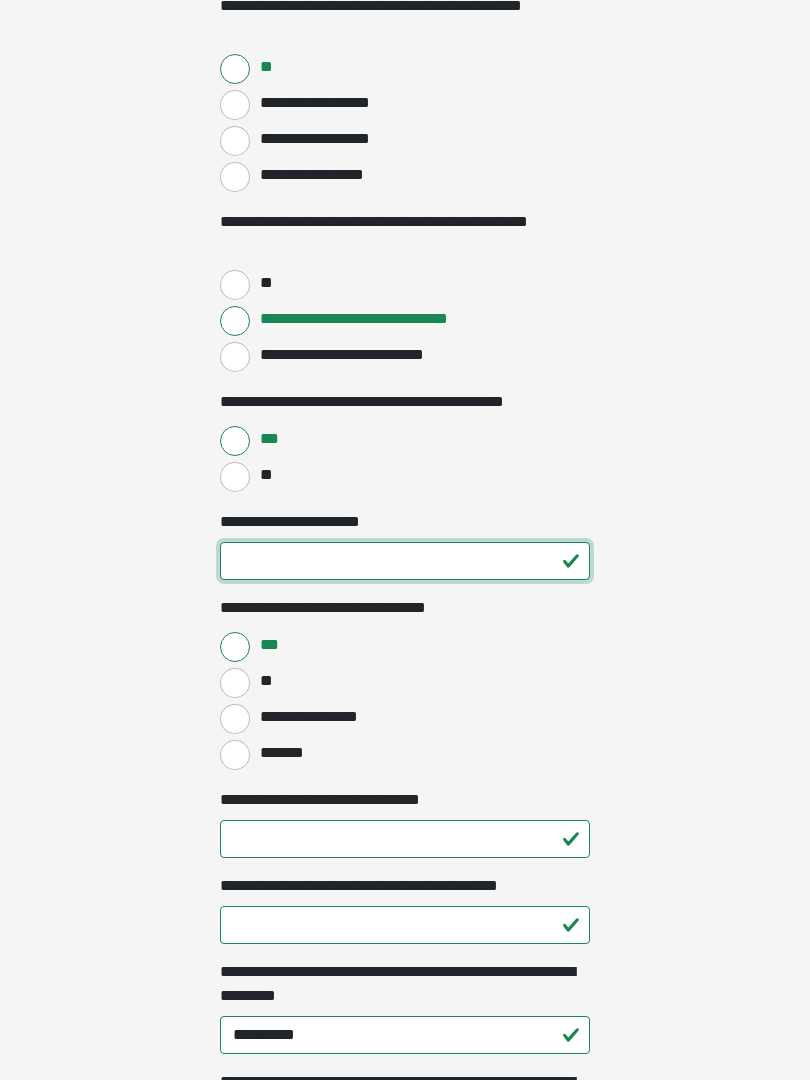 click on "**********" at bounding box center [405, 561] 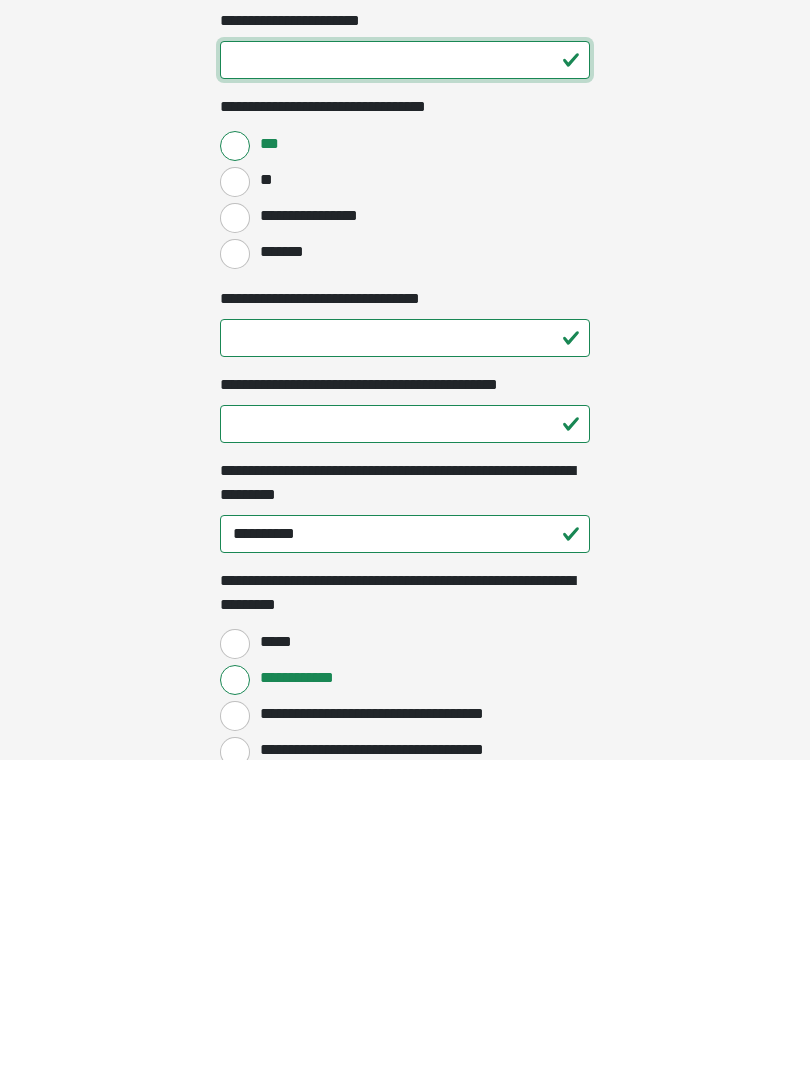 scroll, scrollTop: 1070, scrollLeft: 0, axis: vertical 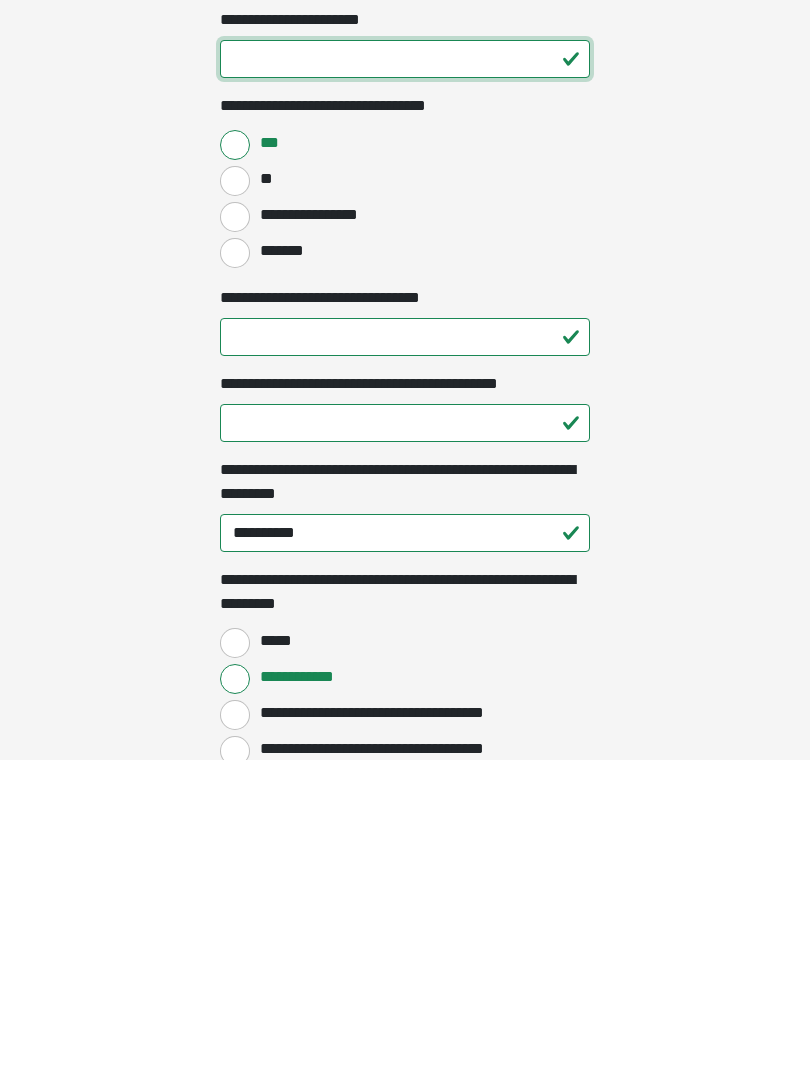 type on "**" 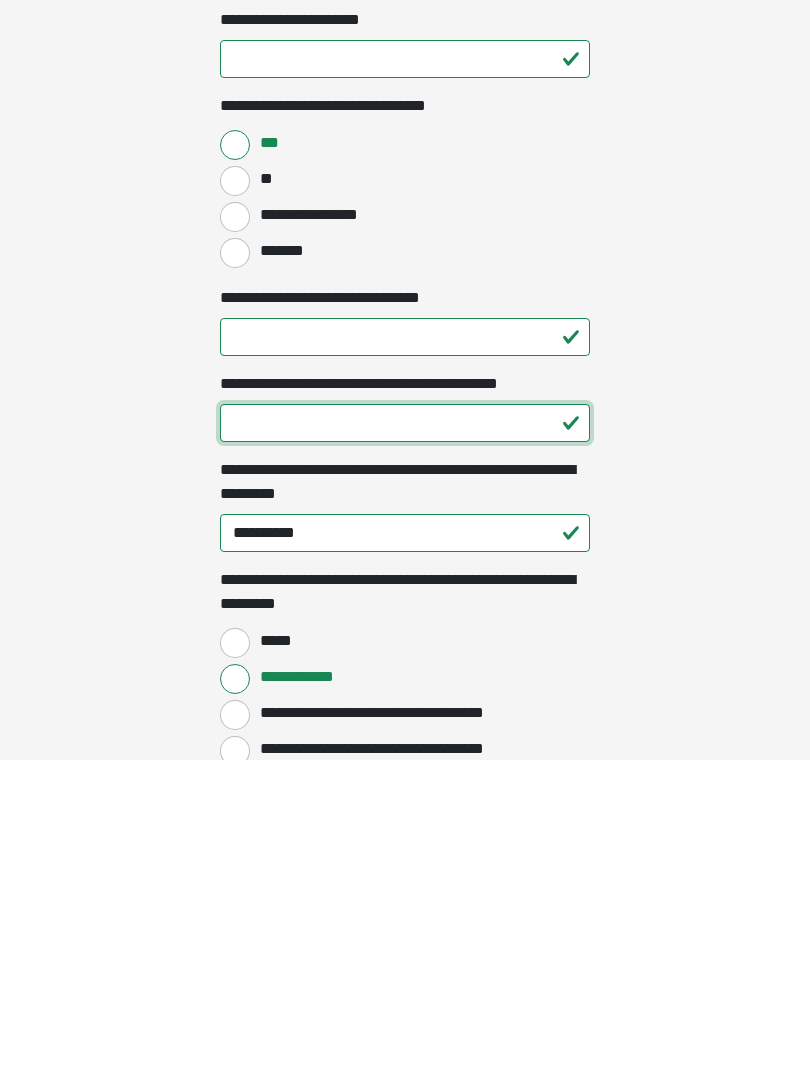 click on "**********" at bounding box center [405, 743] 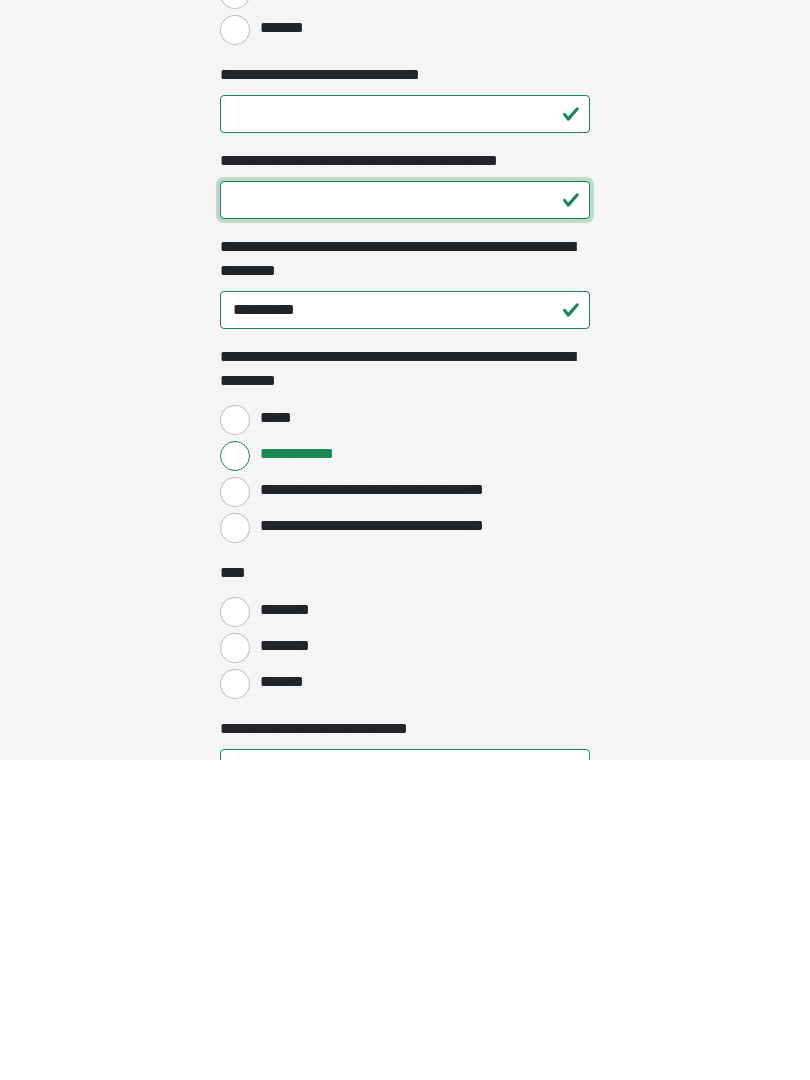 scroll, scrollTop: 1306, scrollLeft: 0, axis: vertical 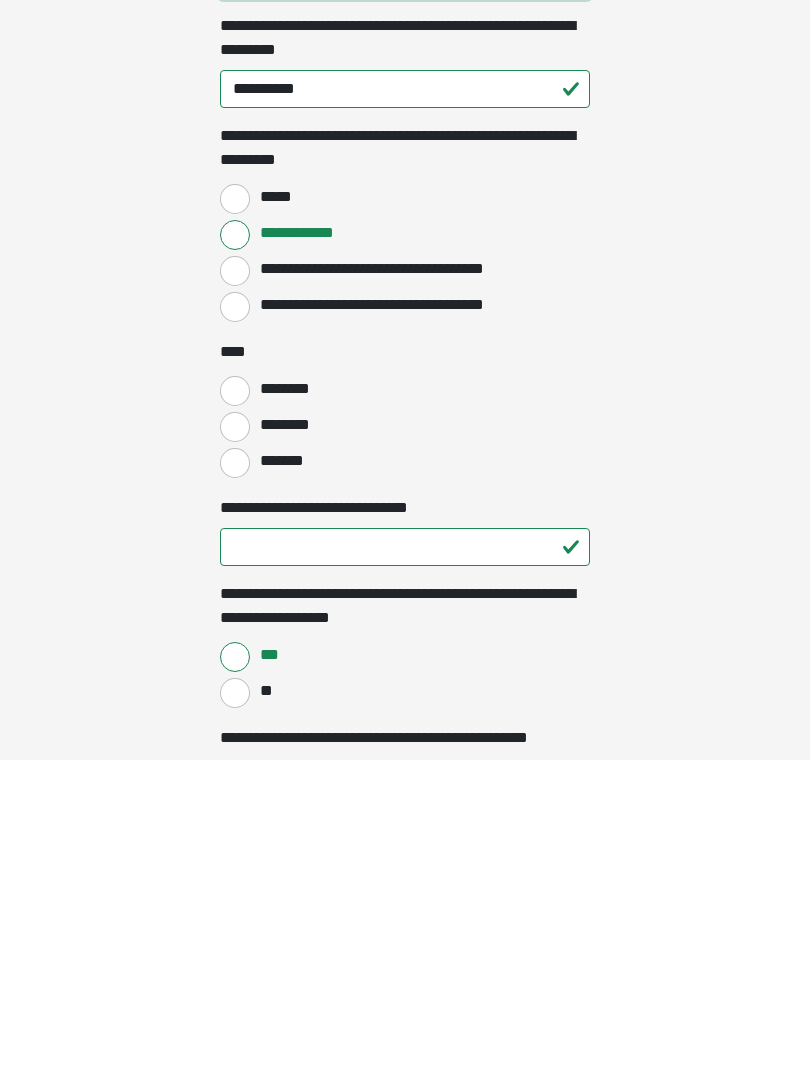 type on "**" 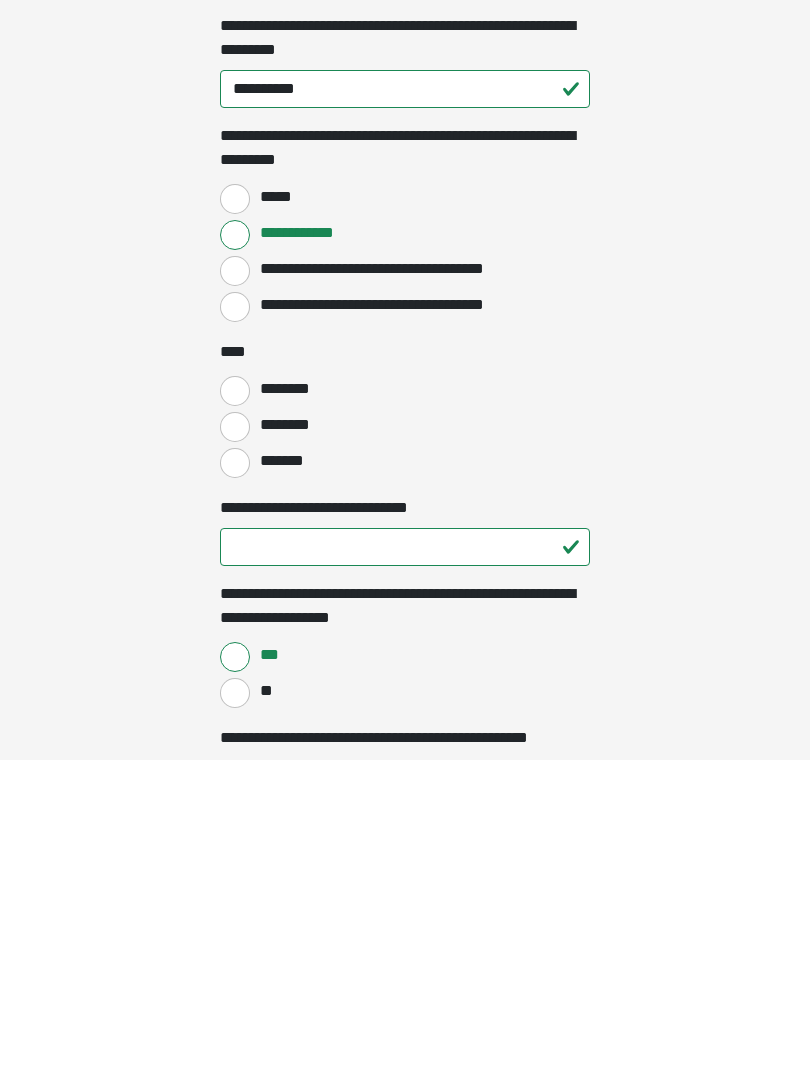 click on "********" at bounding box center (235, 747) 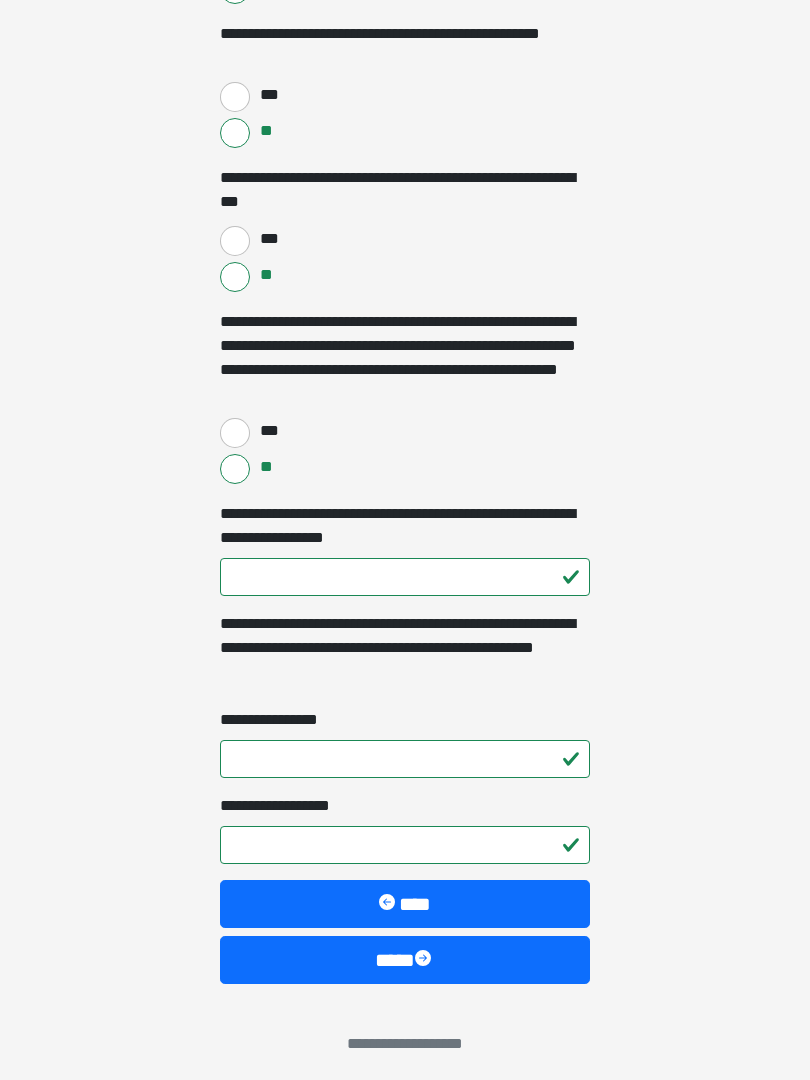 scroll, scrollTop: 4451, scrollLeft: 0, axis: vertical 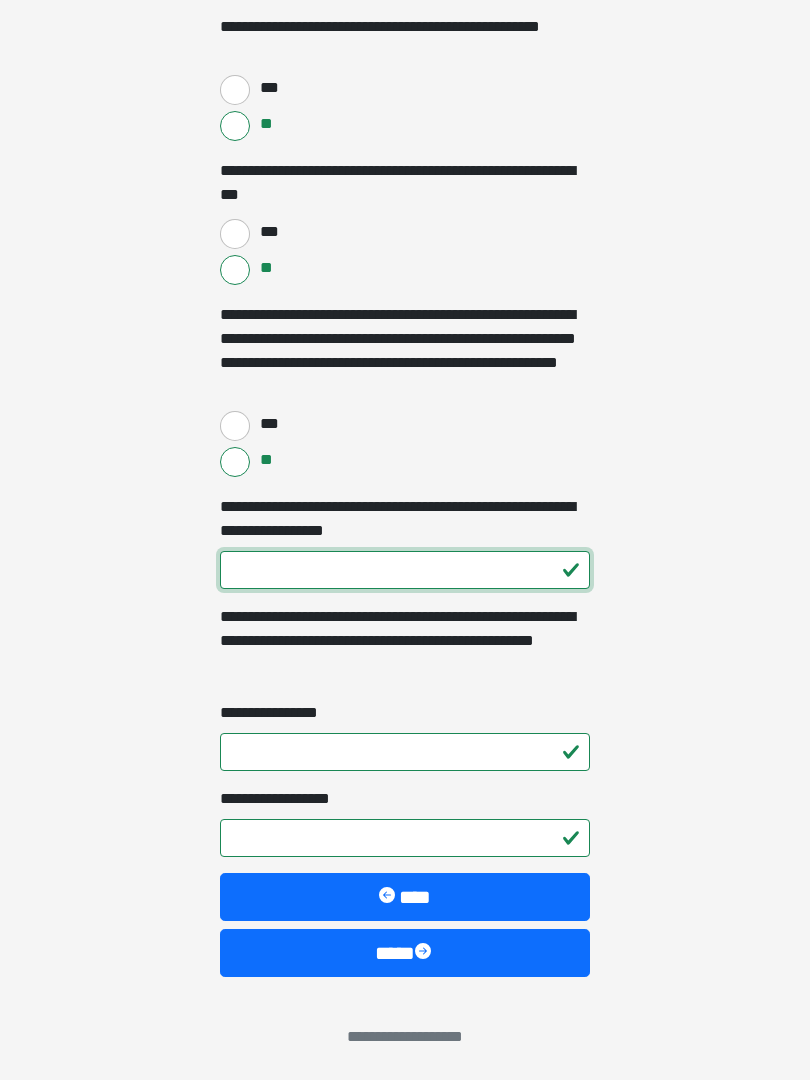 click on "**********" at bounding box center [405, 570] 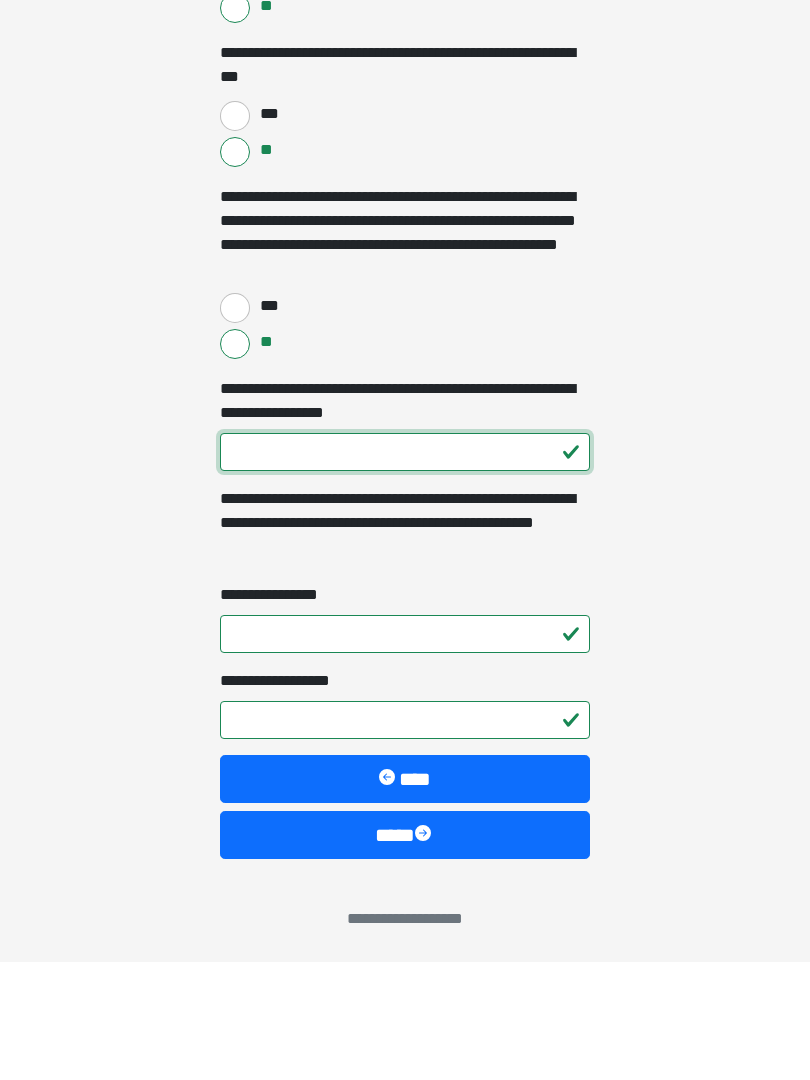 type on "***" 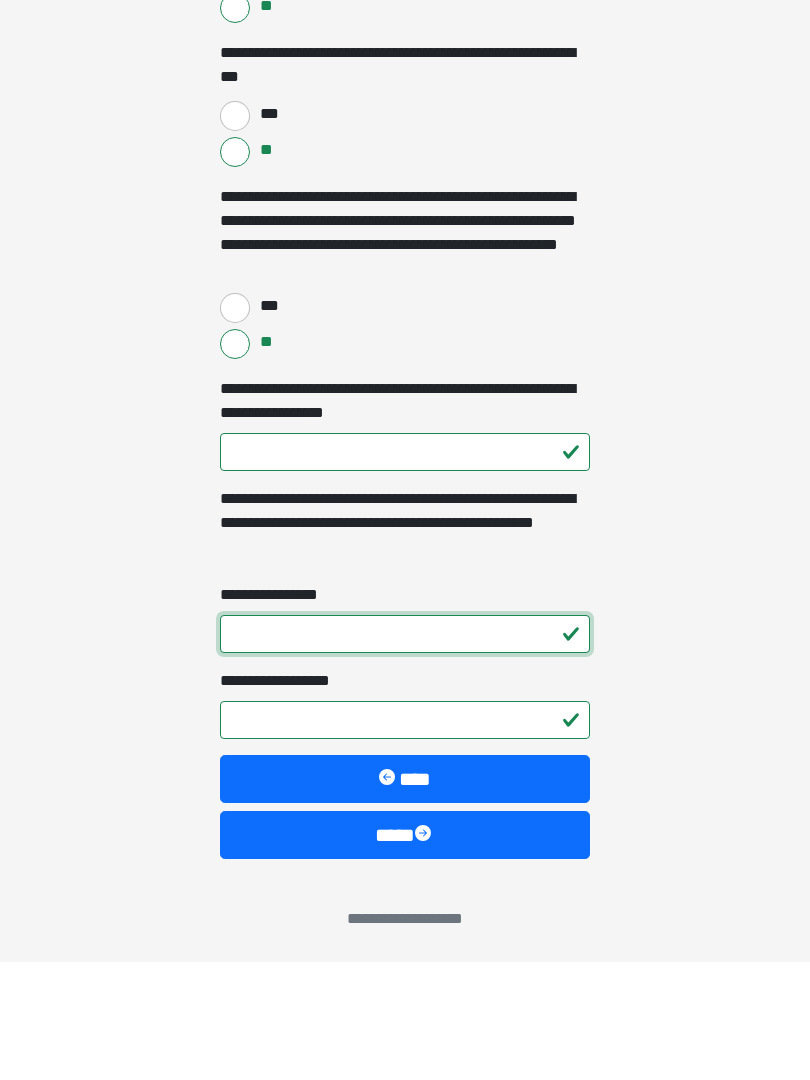 click on "**********" at bounding box center [405, 752] 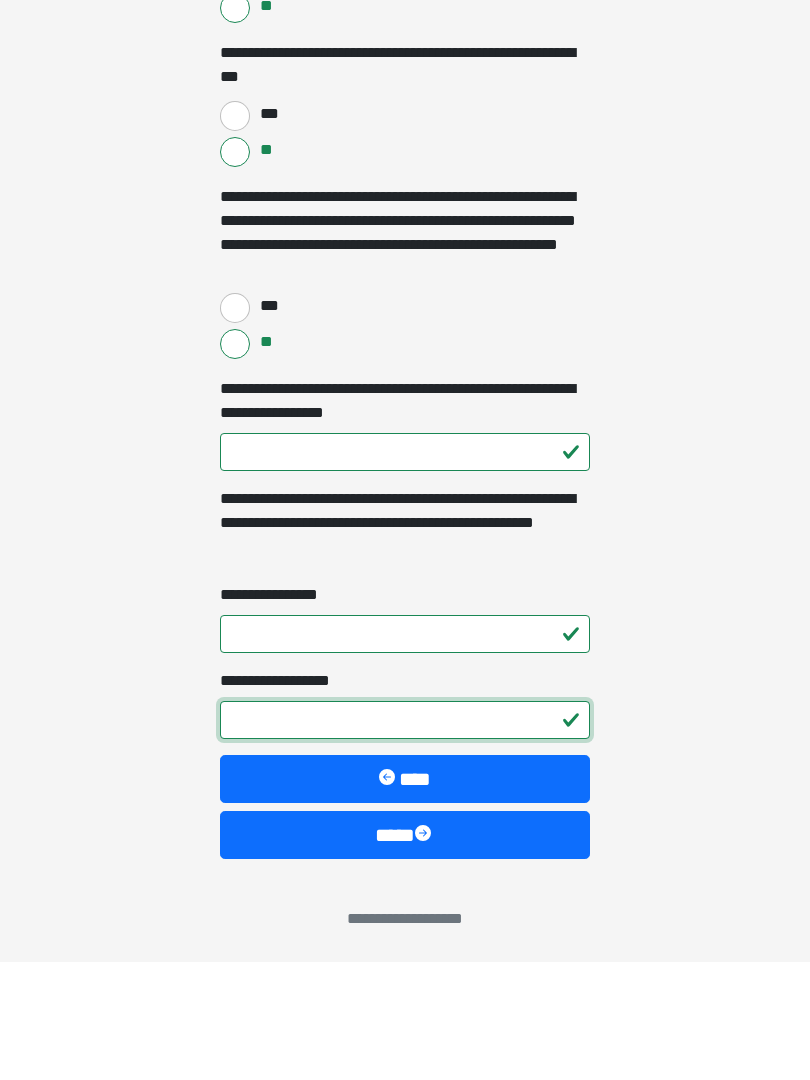 click on "**********" at bounding box center (405, 838) 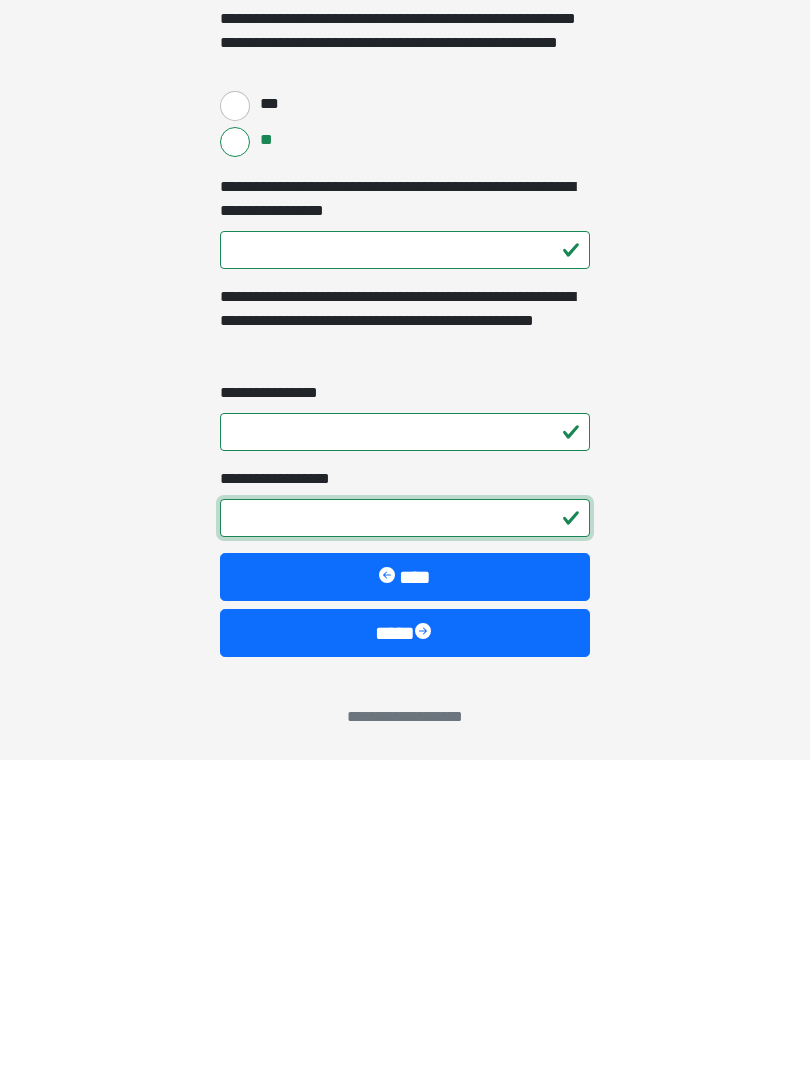 type on "*" 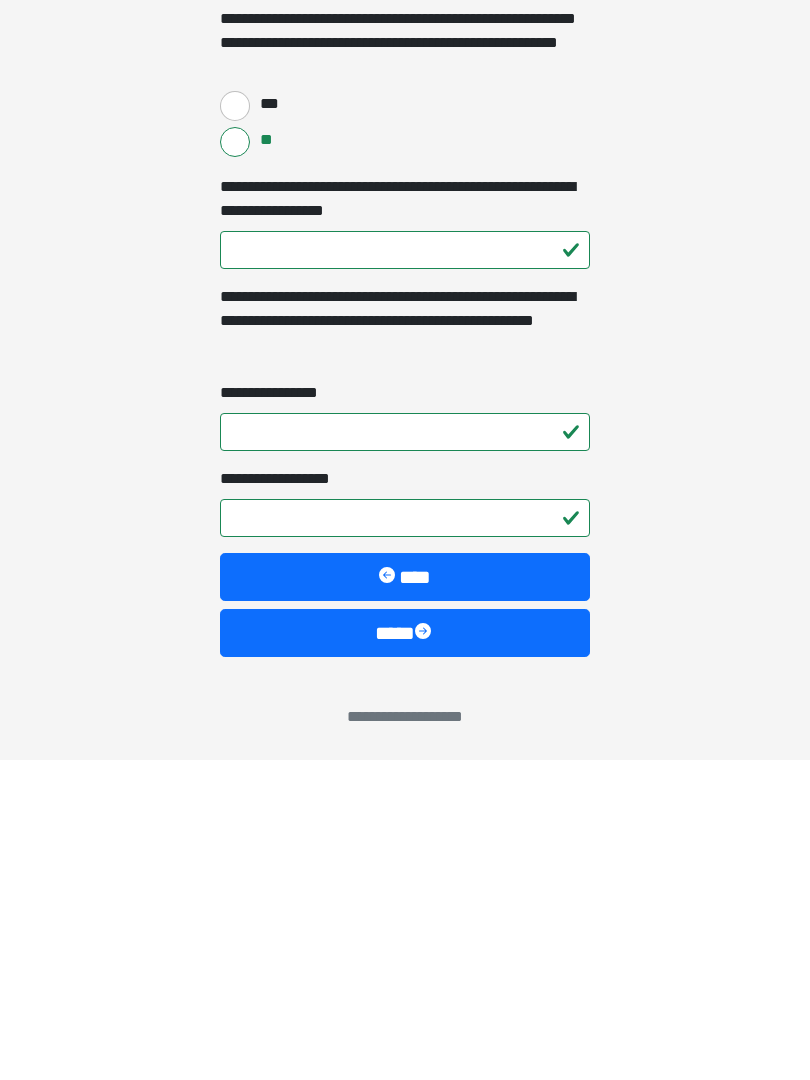click on "****" at bounding box center [405, 953] 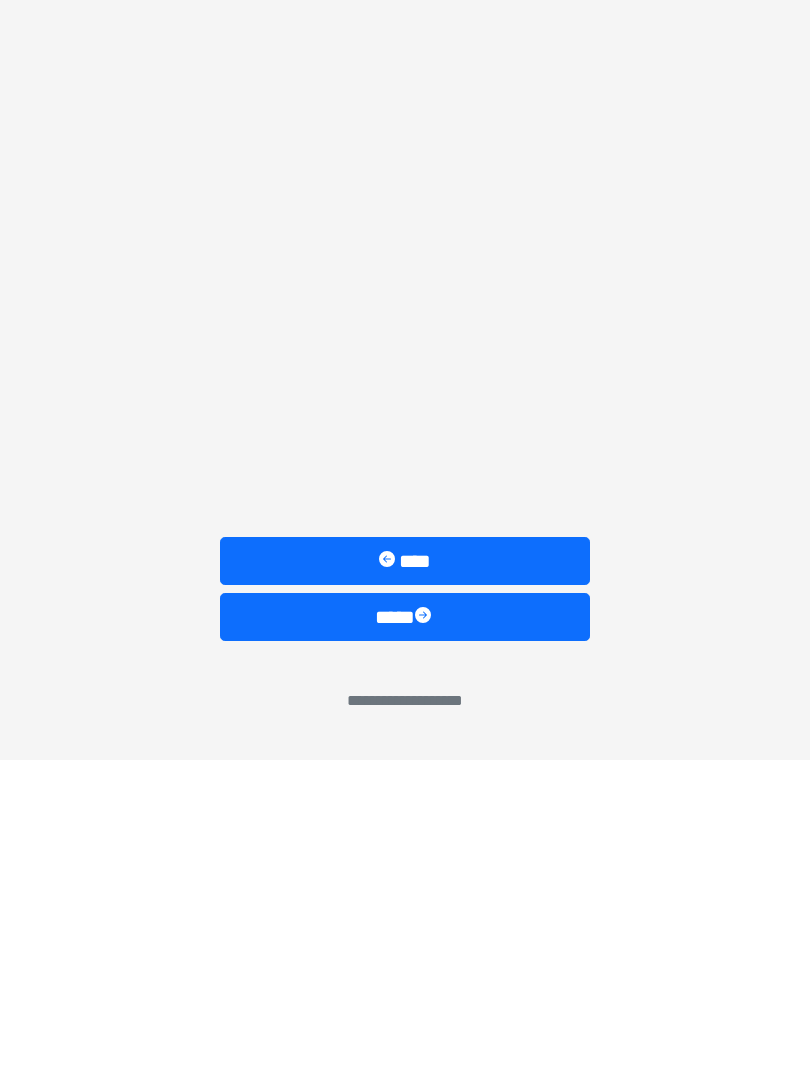 scroll, scrollTop: 0, scrollLeft: 0, axis: both 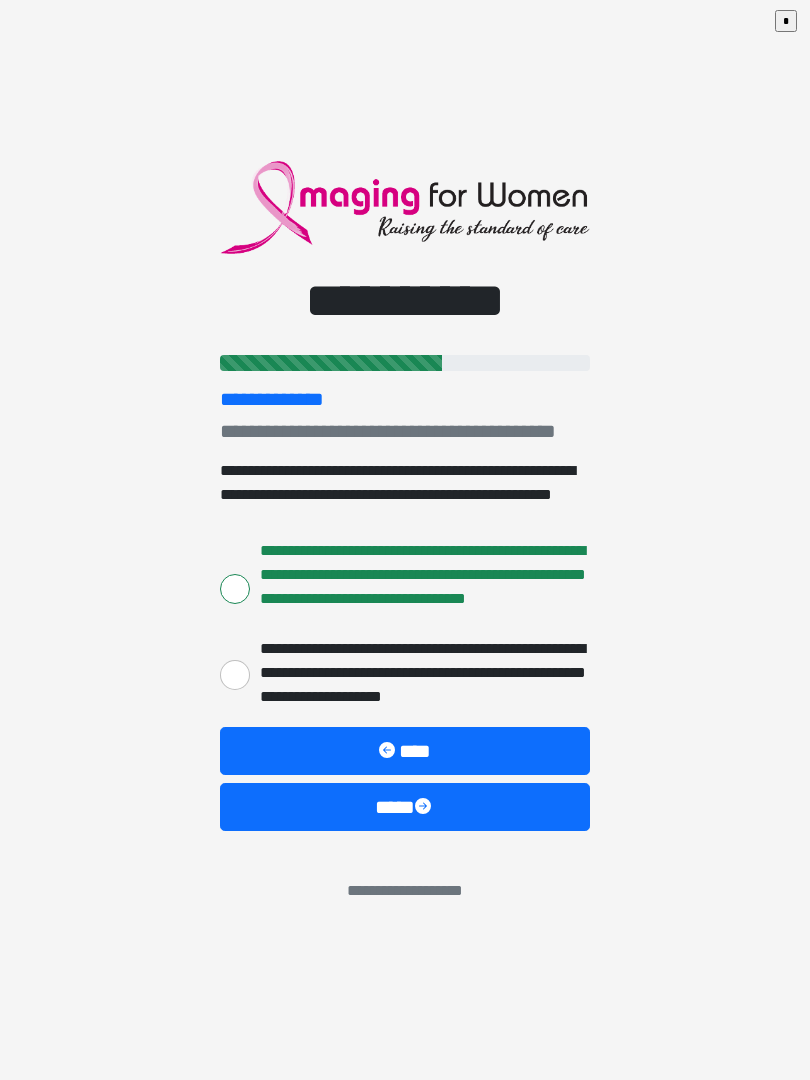 click on "****" at bounding box center [405, 807] 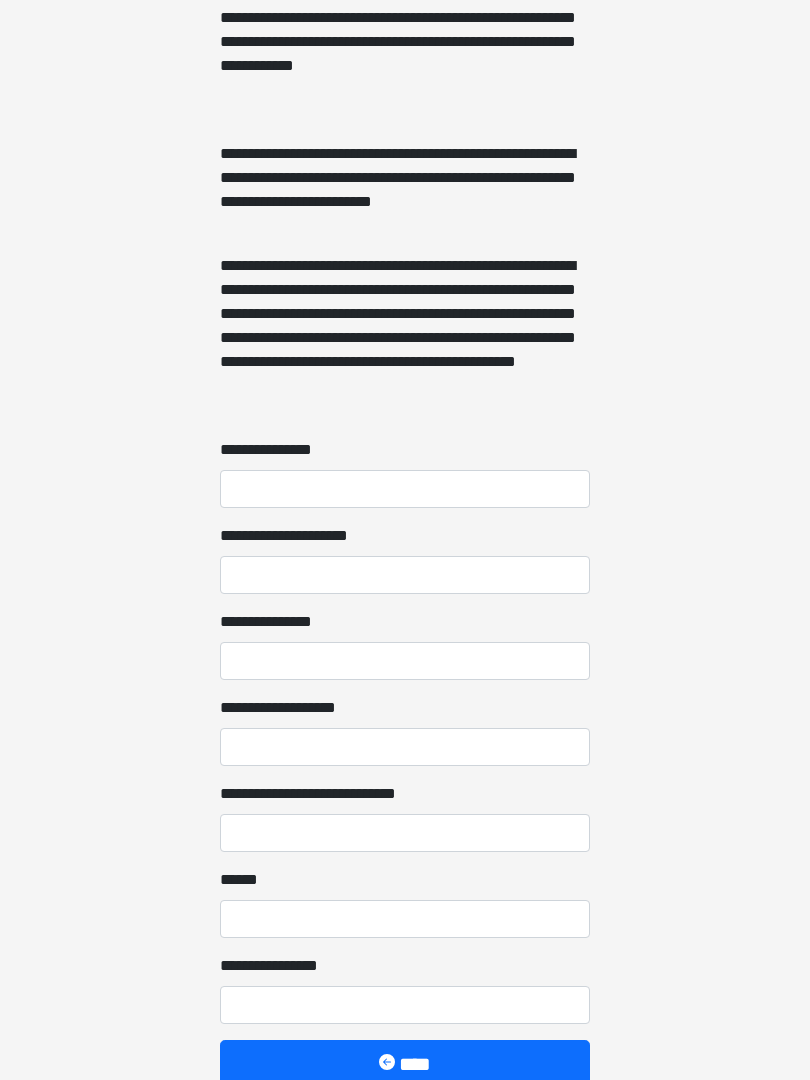 scroll, scrollTop: 1304, scrollLeft: 0, axis: vertical 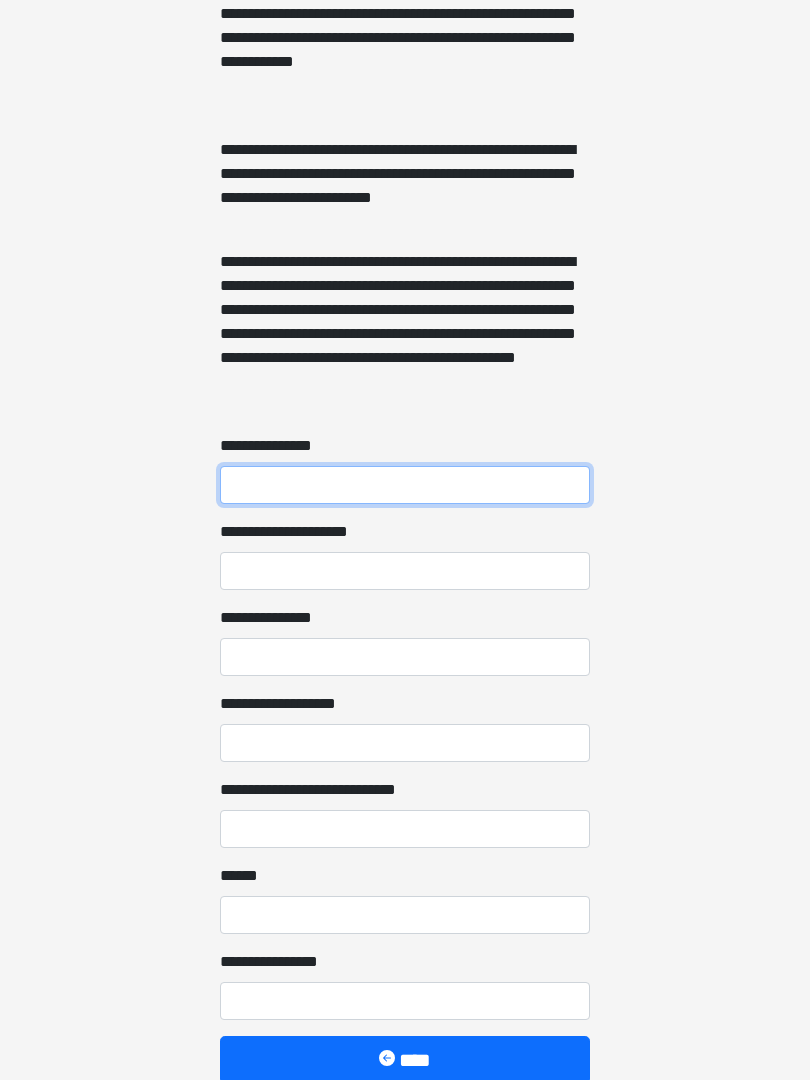 click on "**********" at bounding box center [405, 485] 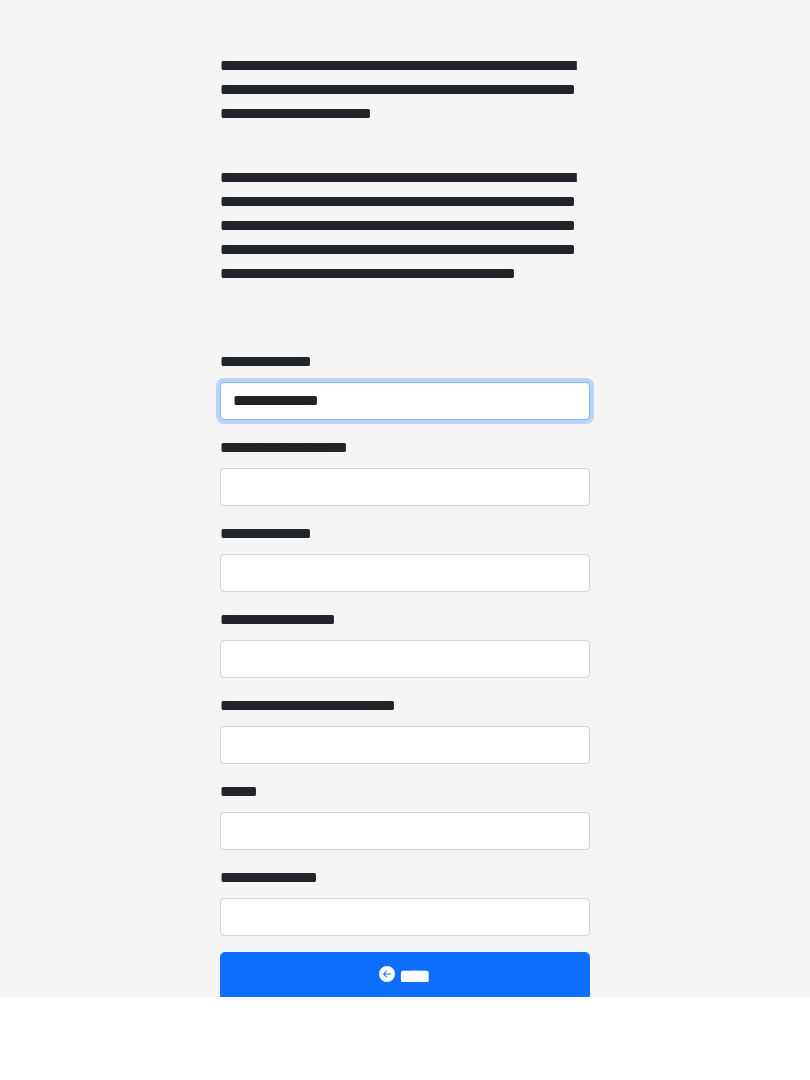 type on "**********" 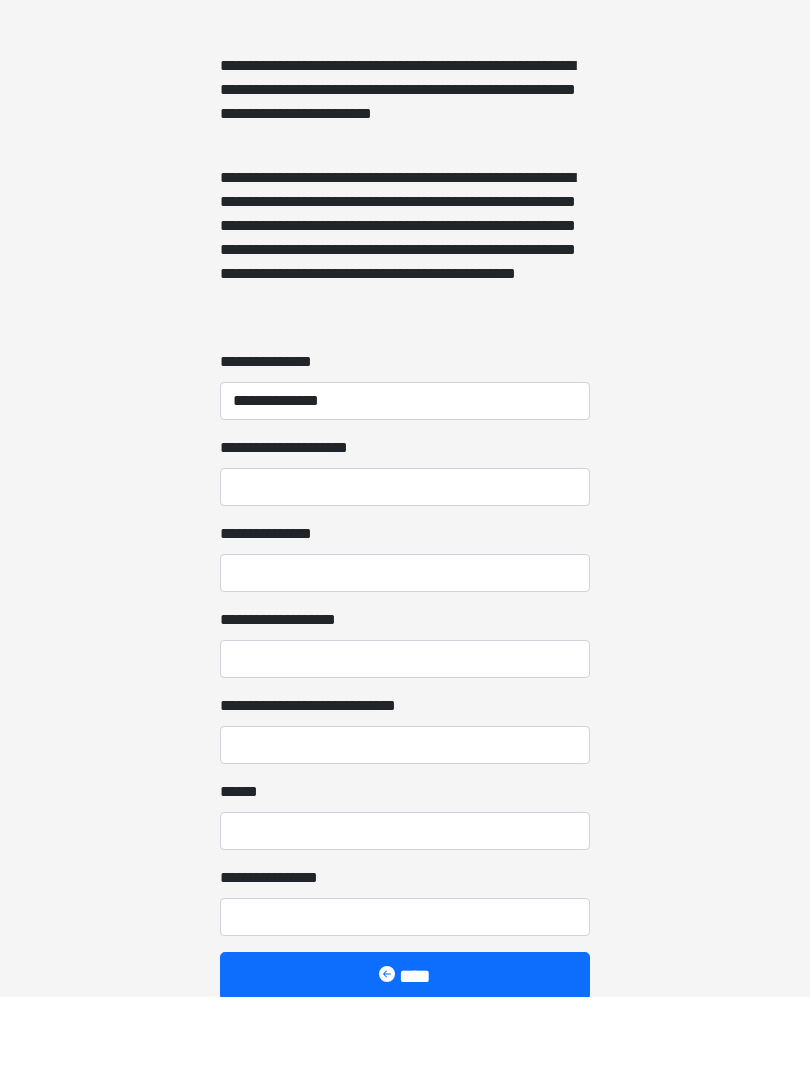 click on "**********" at bounding box center (405, 657) 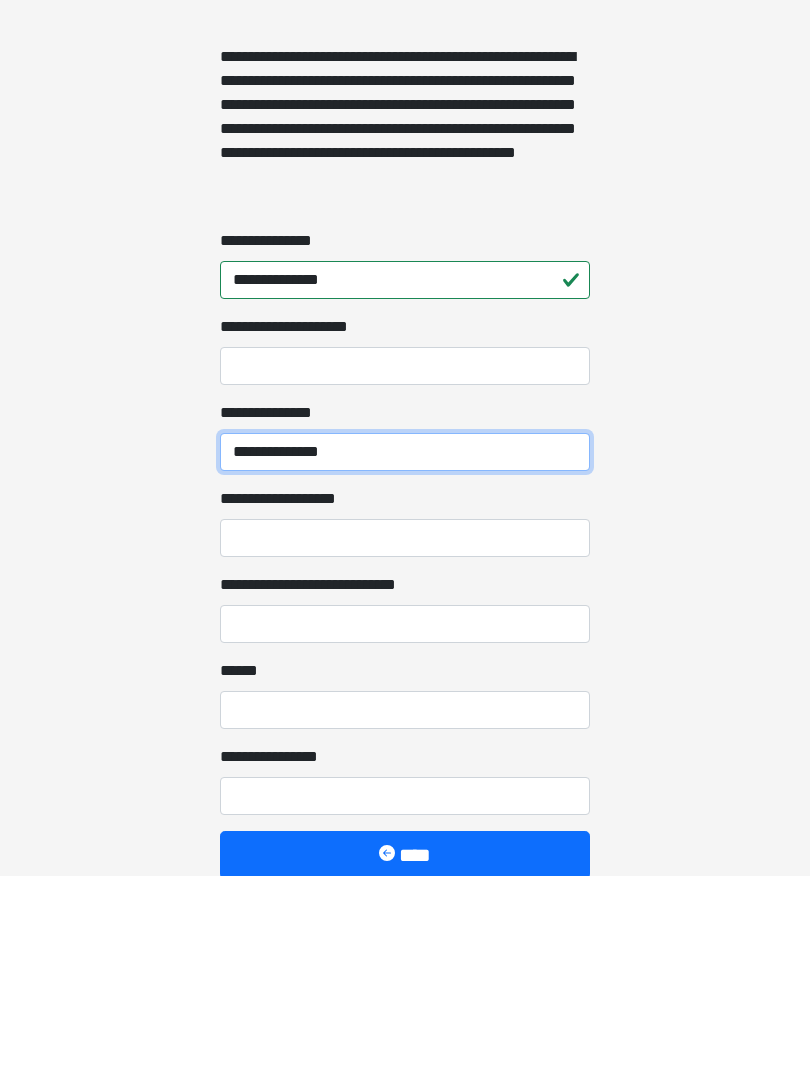 type on "**********" 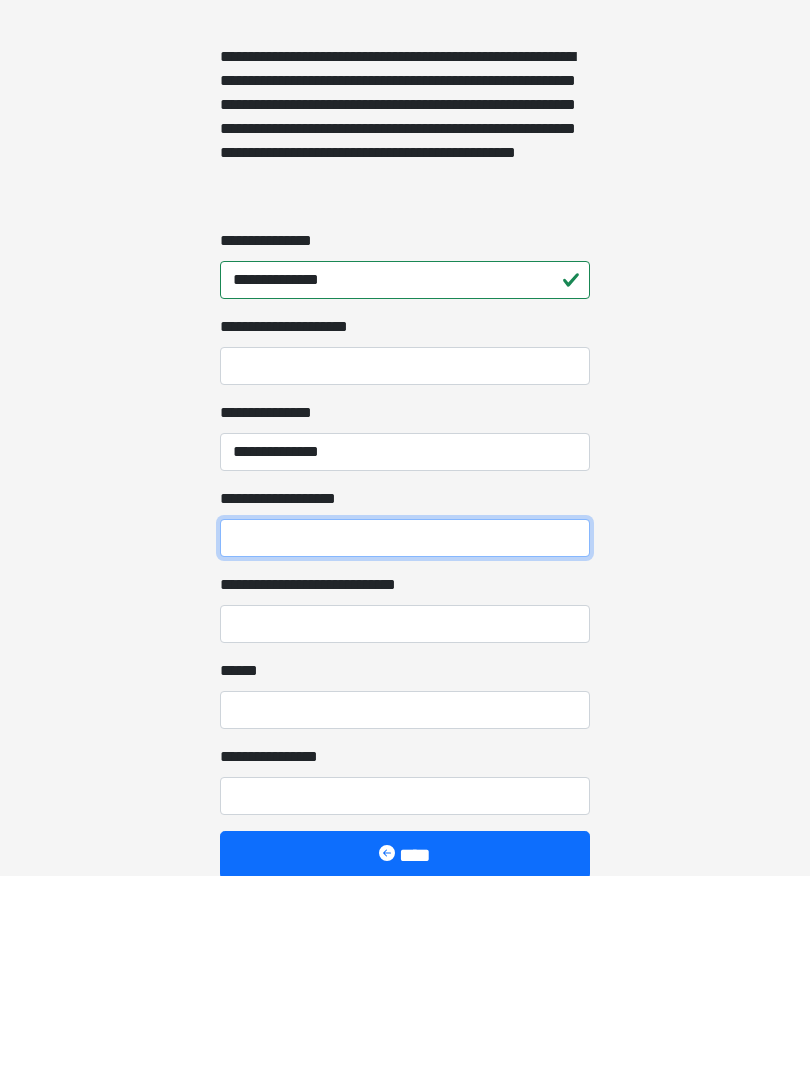 click on "**********" at bounding box center [405, 743] 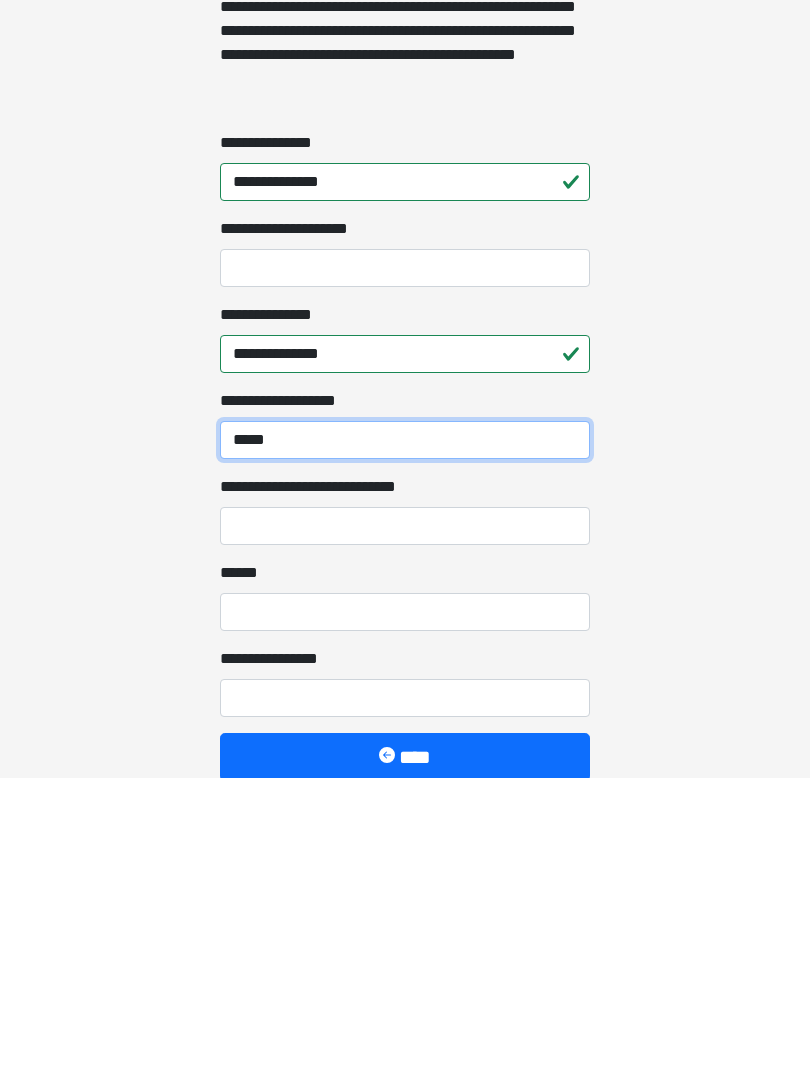 type on "*****" 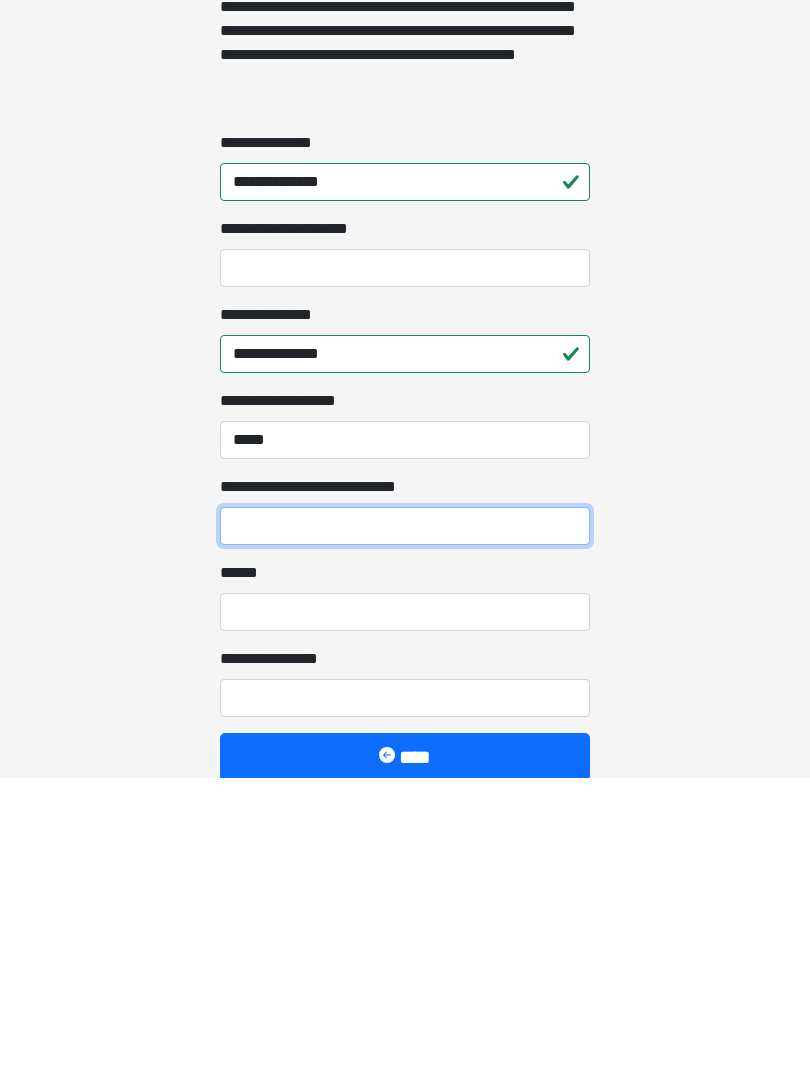 click on "**********" at bounding box center [405, 829] 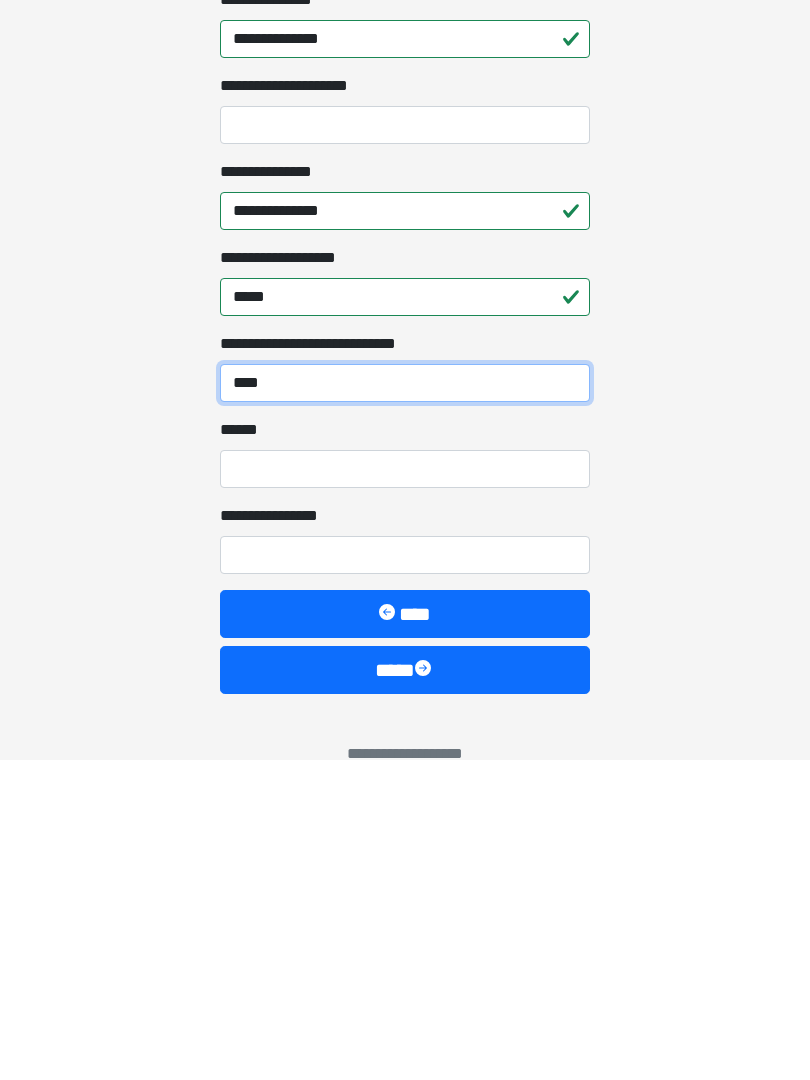 scroll, scrollTop: 1467, scrollLeft: 0, axis: vertical 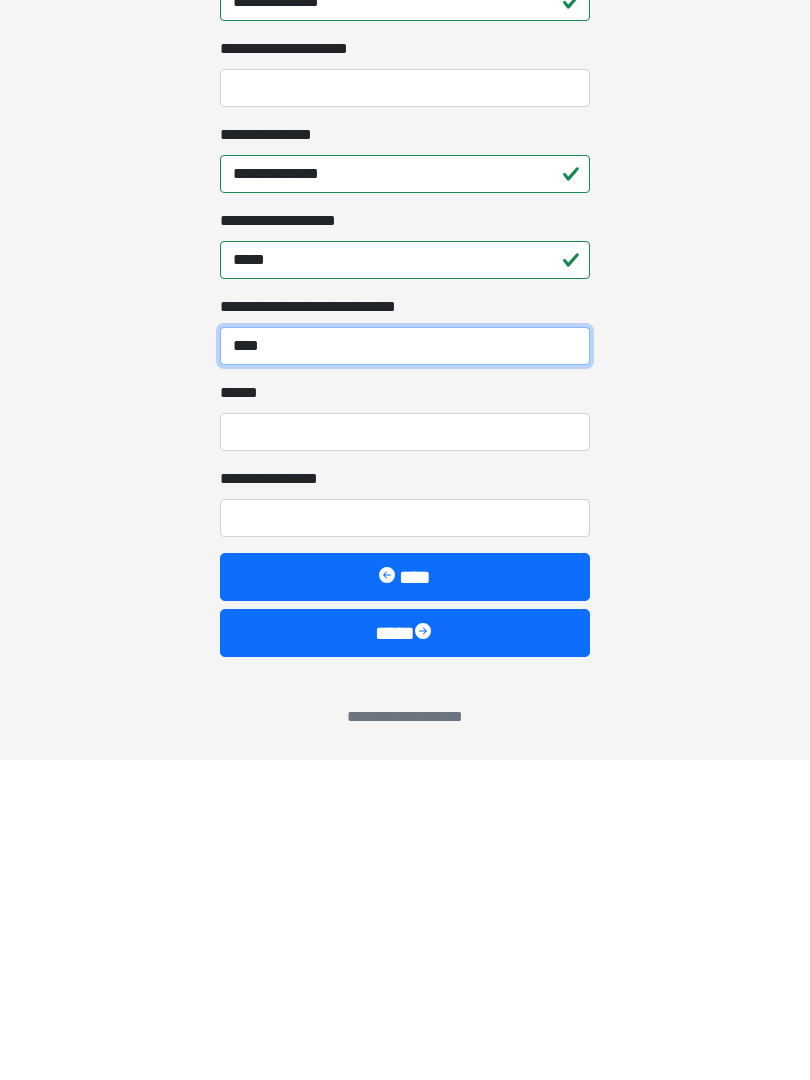 type on "****" 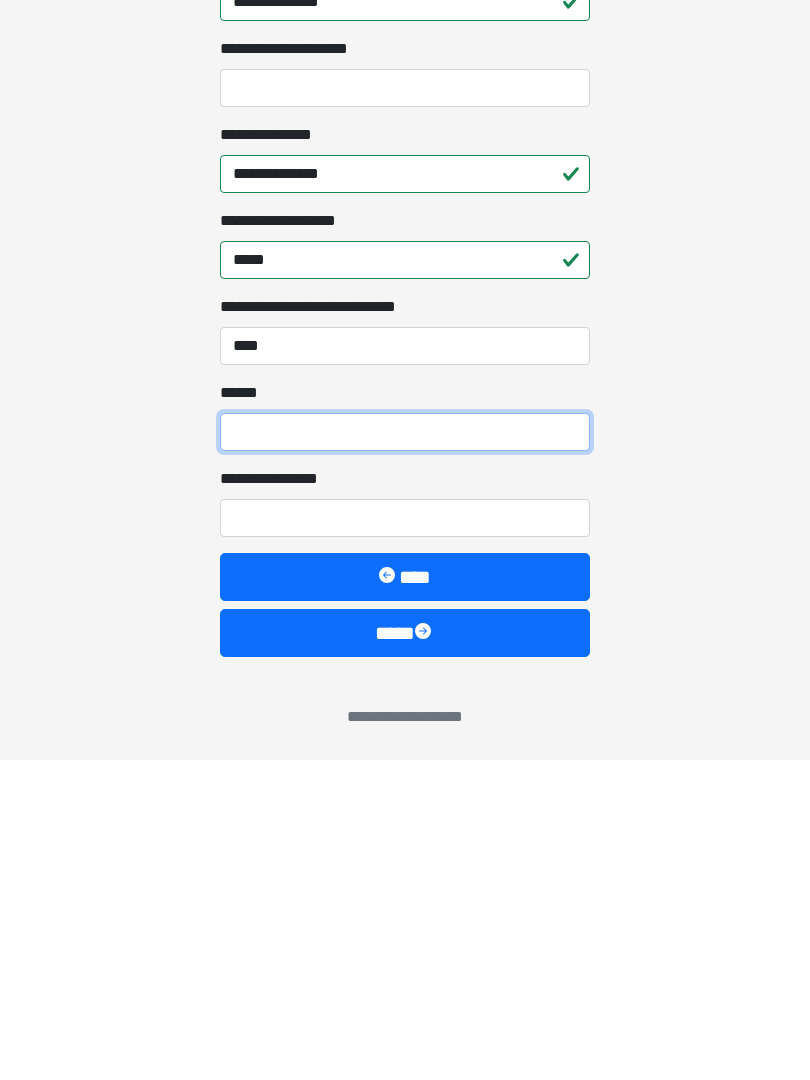 click on "**** *" at bounding box center [405, 752] 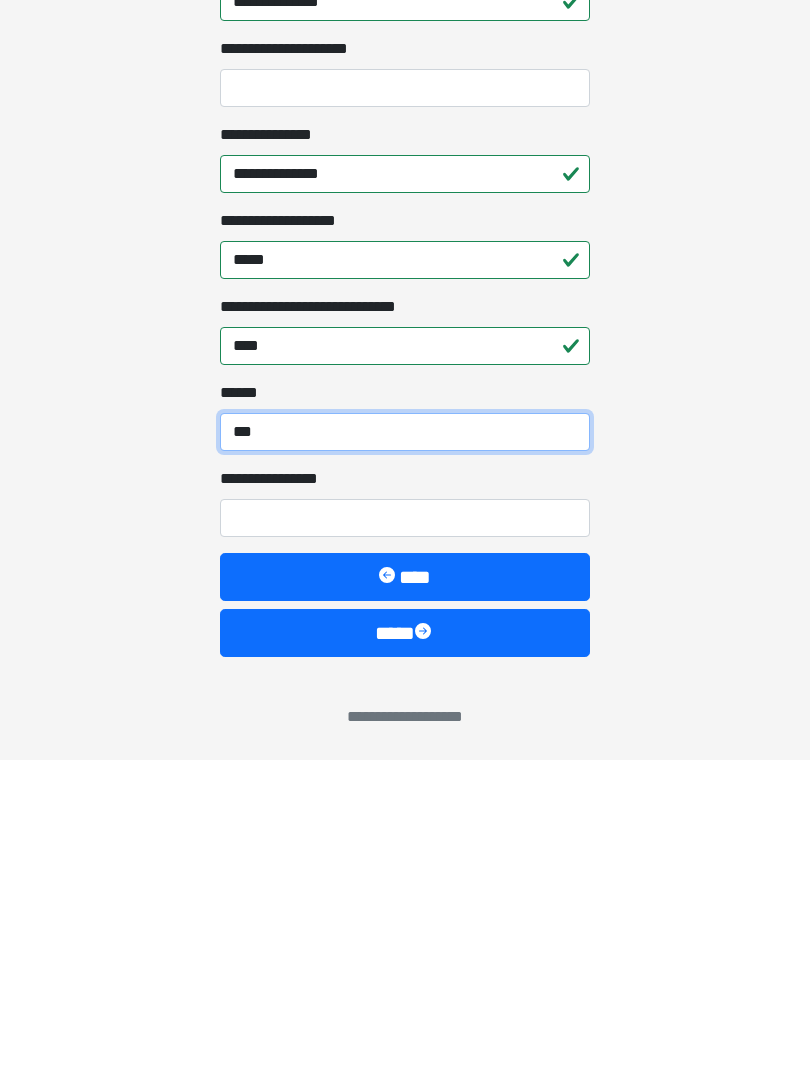 type on "***" 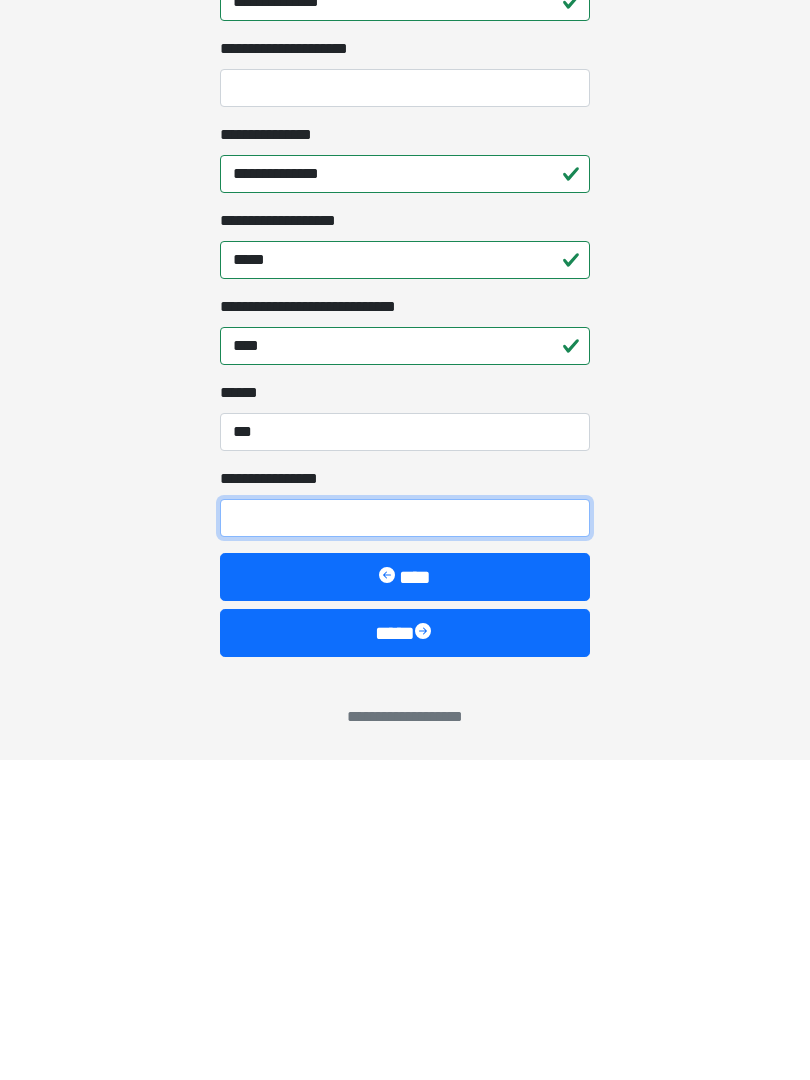 click on "**********" at bounding box center [405, 838] 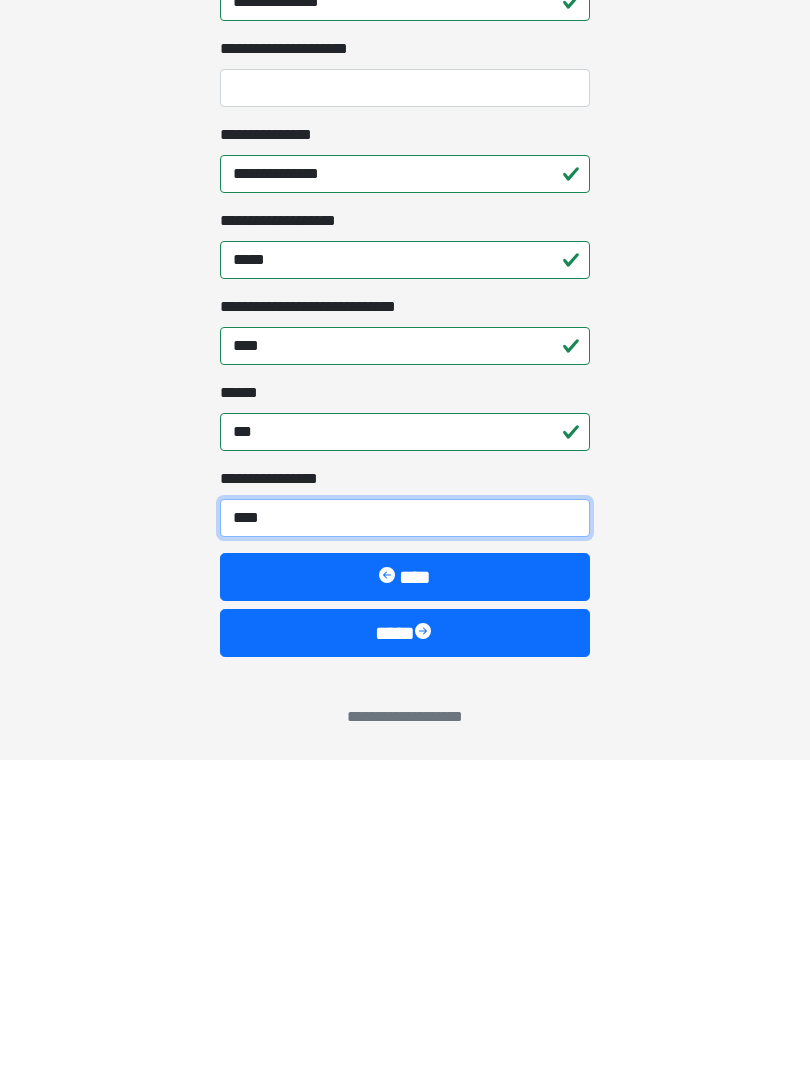 type on "*****" 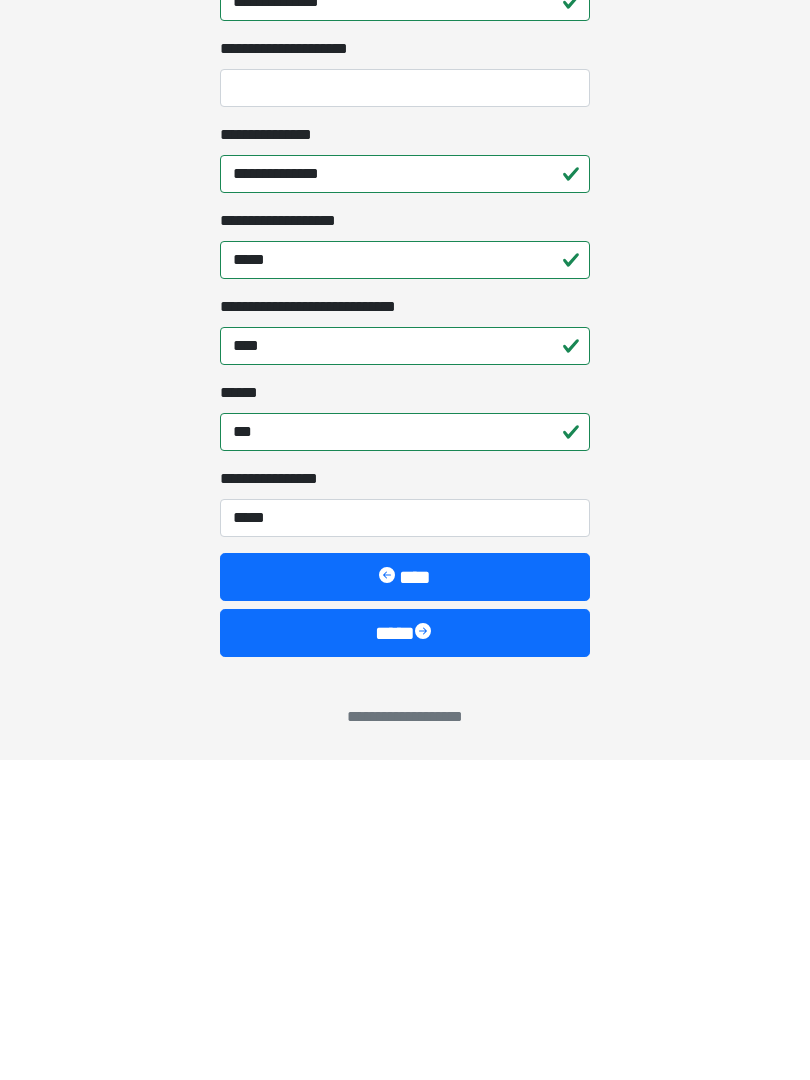 click on "****" at bounding box center (405, 953) 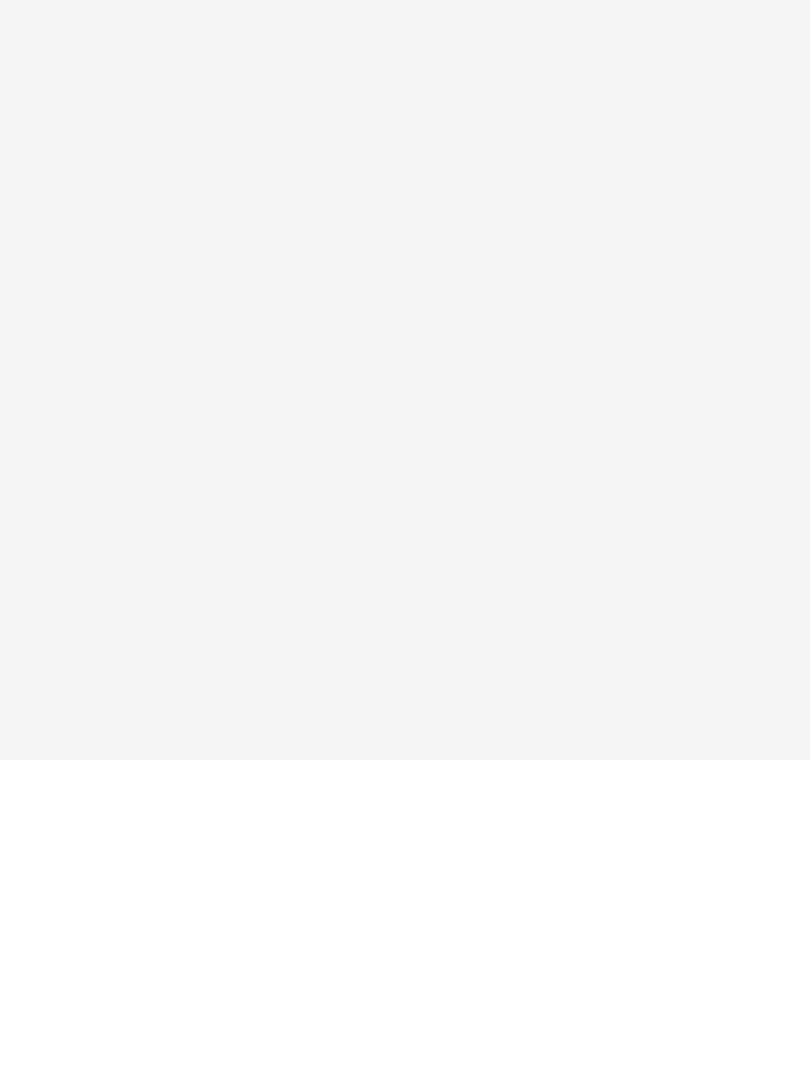 scroll, scrollTop: 0, scrollLeft: 0, axis: both 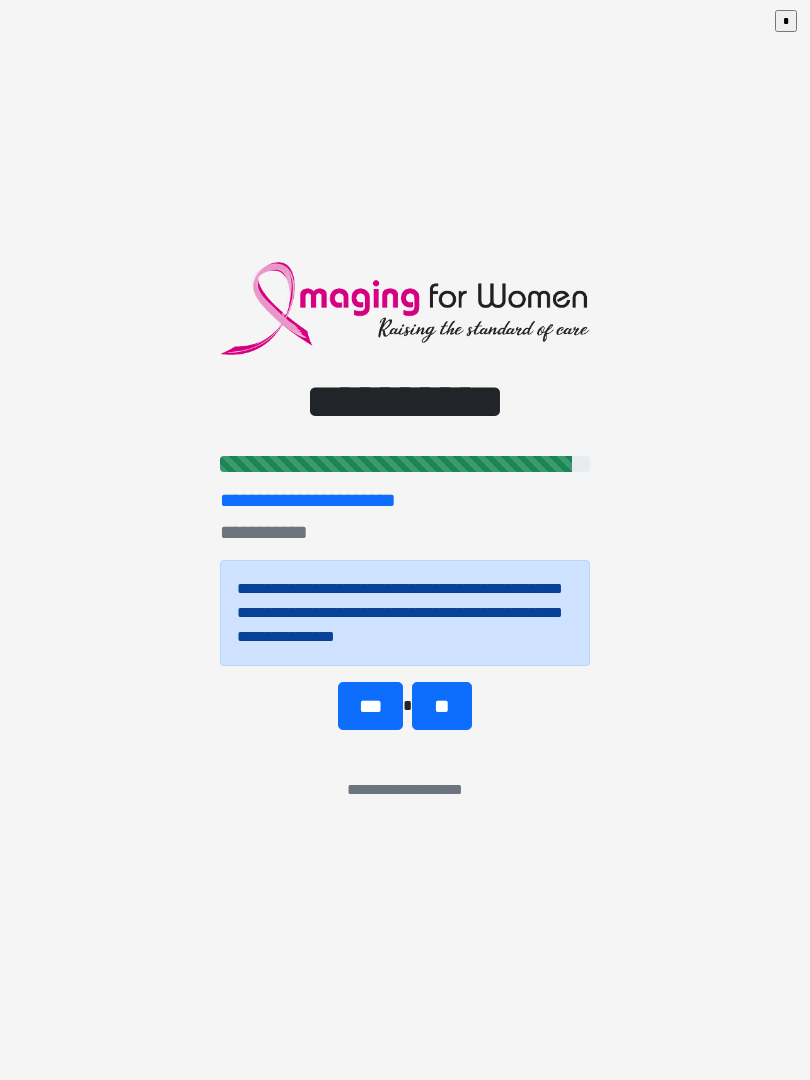 click on "**" at bounding box center [441, 706] 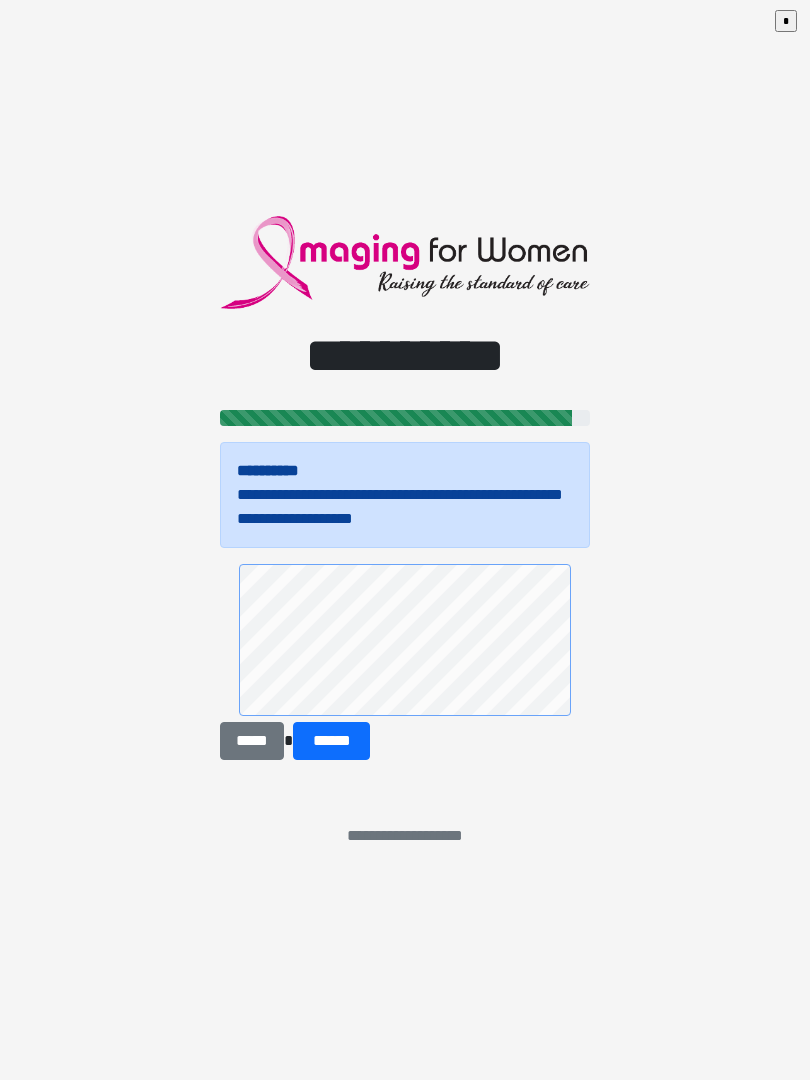 click on "******" at bounding box center (331, 741) 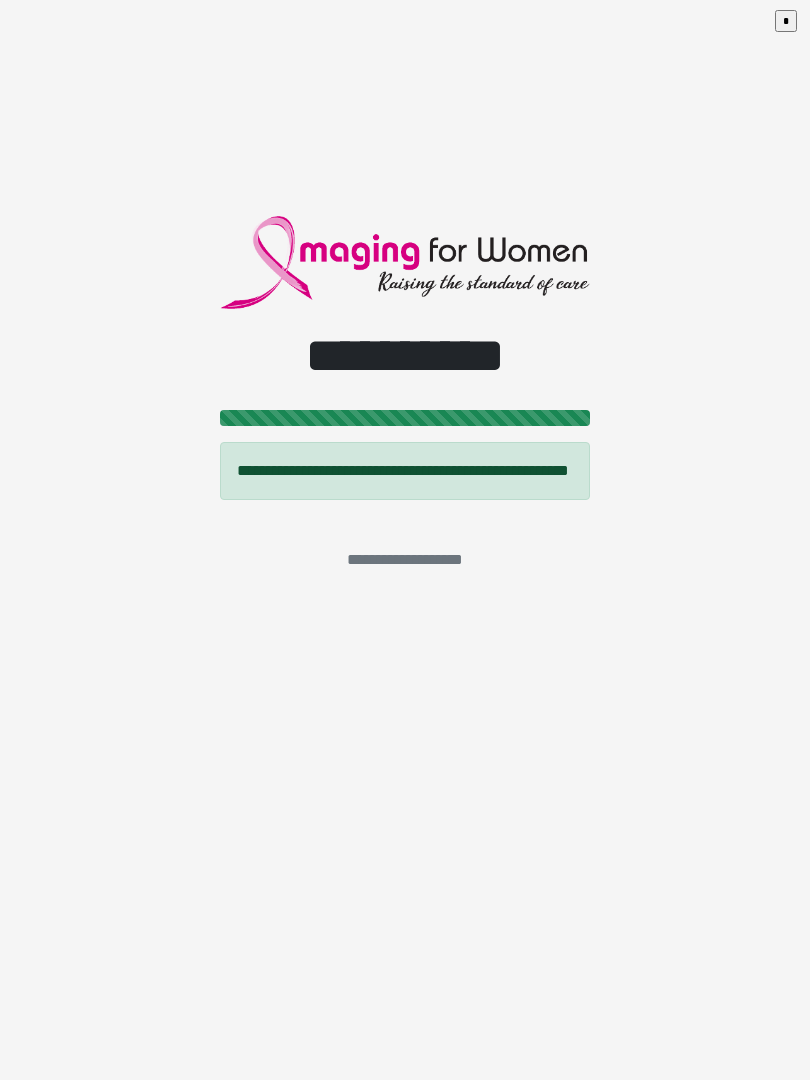click on "**********" at bounding box center (405, 540) 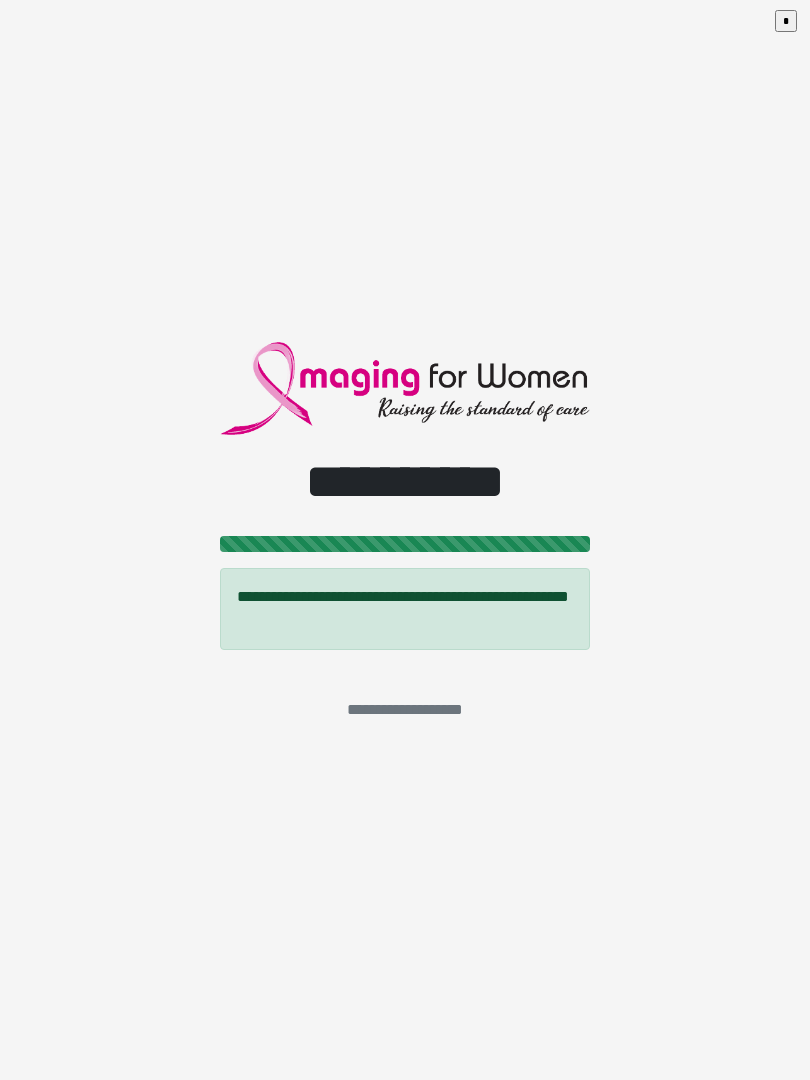 click on "**********" at bounding box center [405, 540] 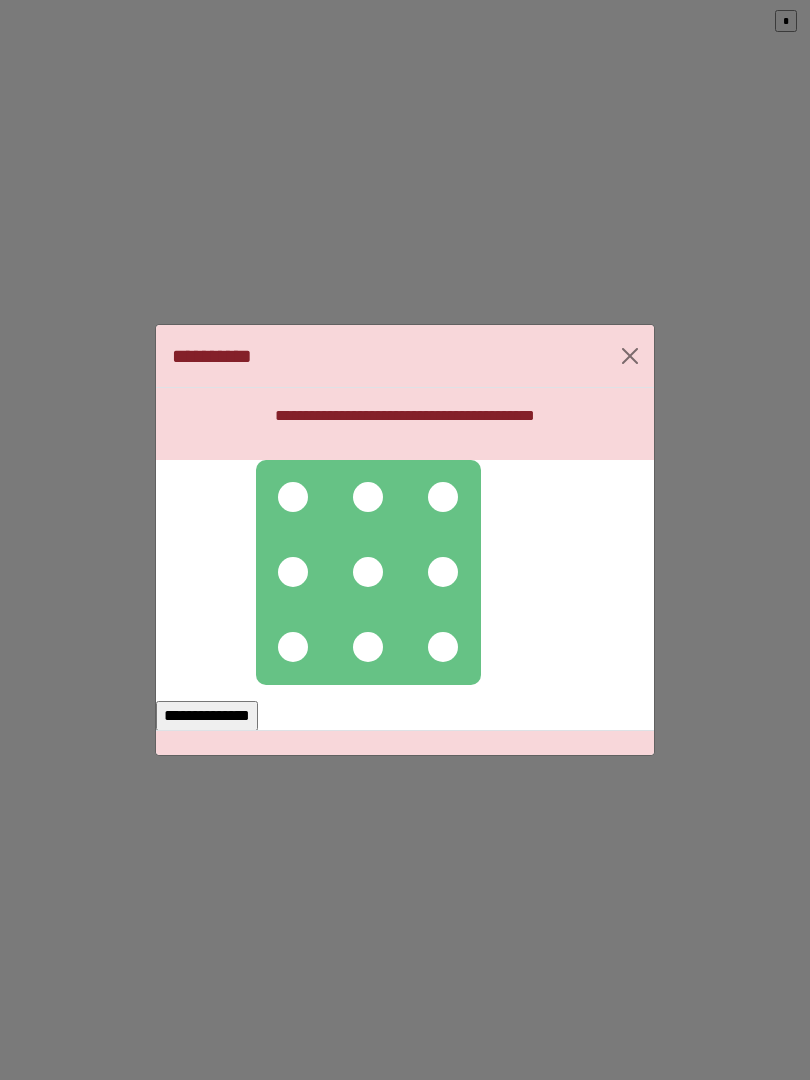 click at bounding box center [293, 497] 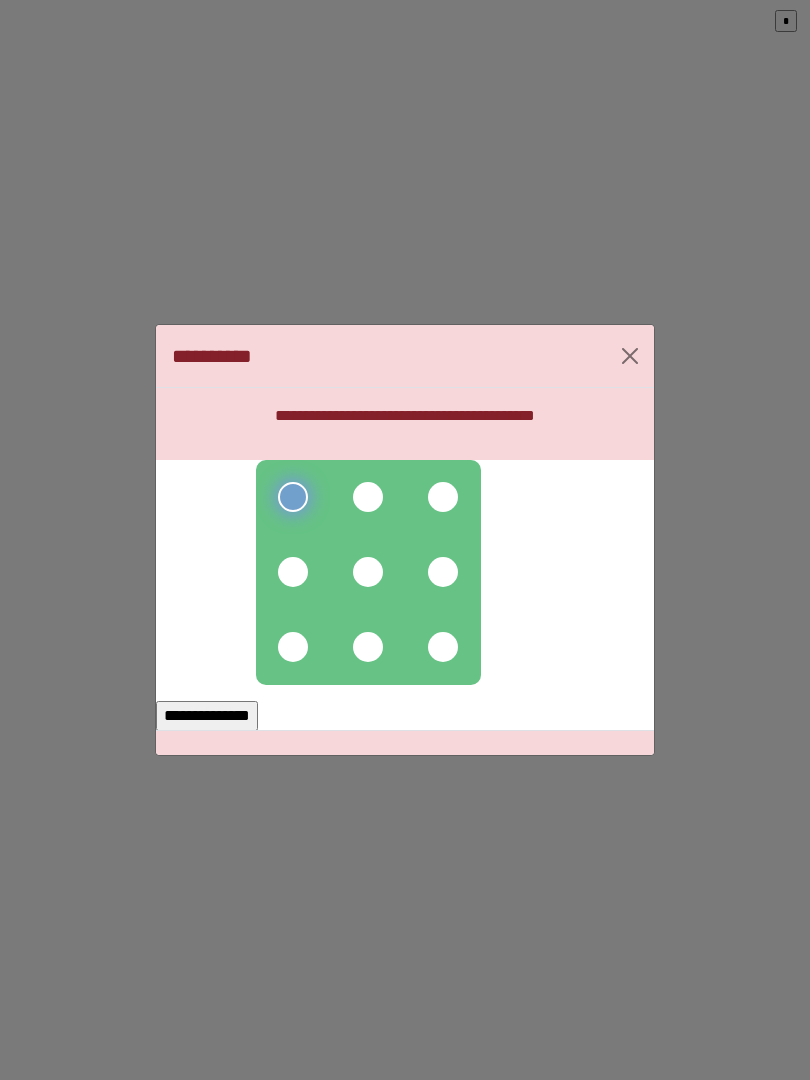 click at bounding box center (368, 497) 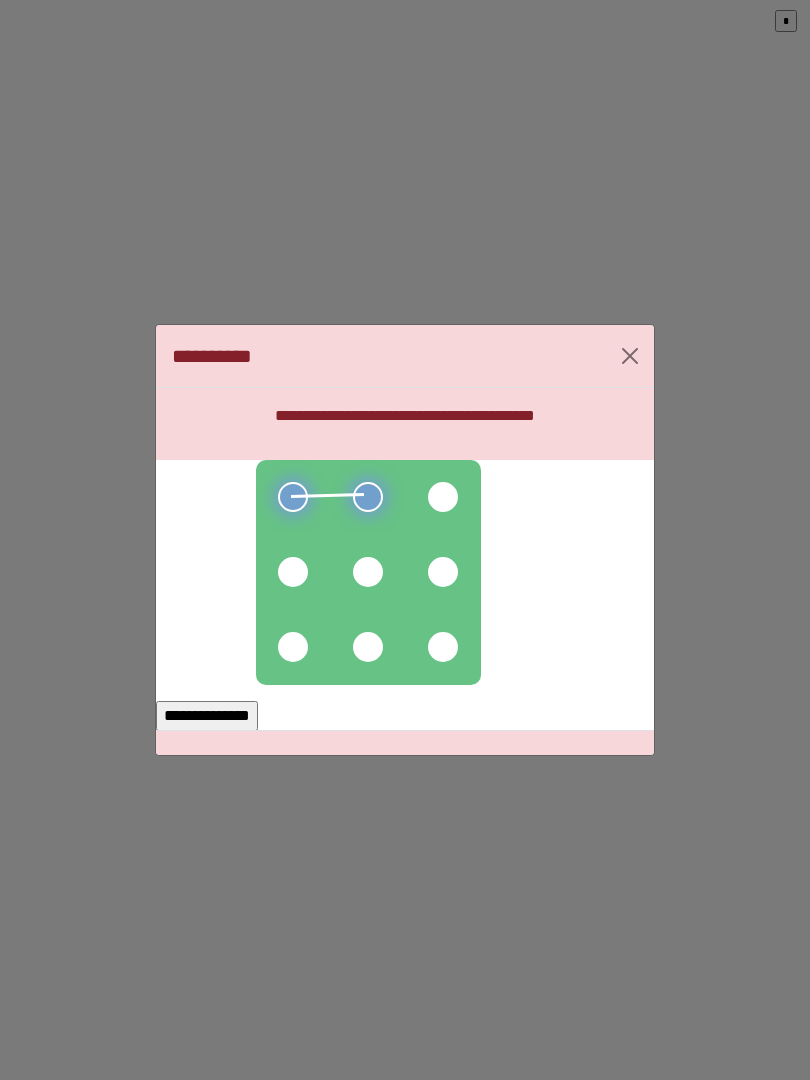 click at bounding box center [443, 497] 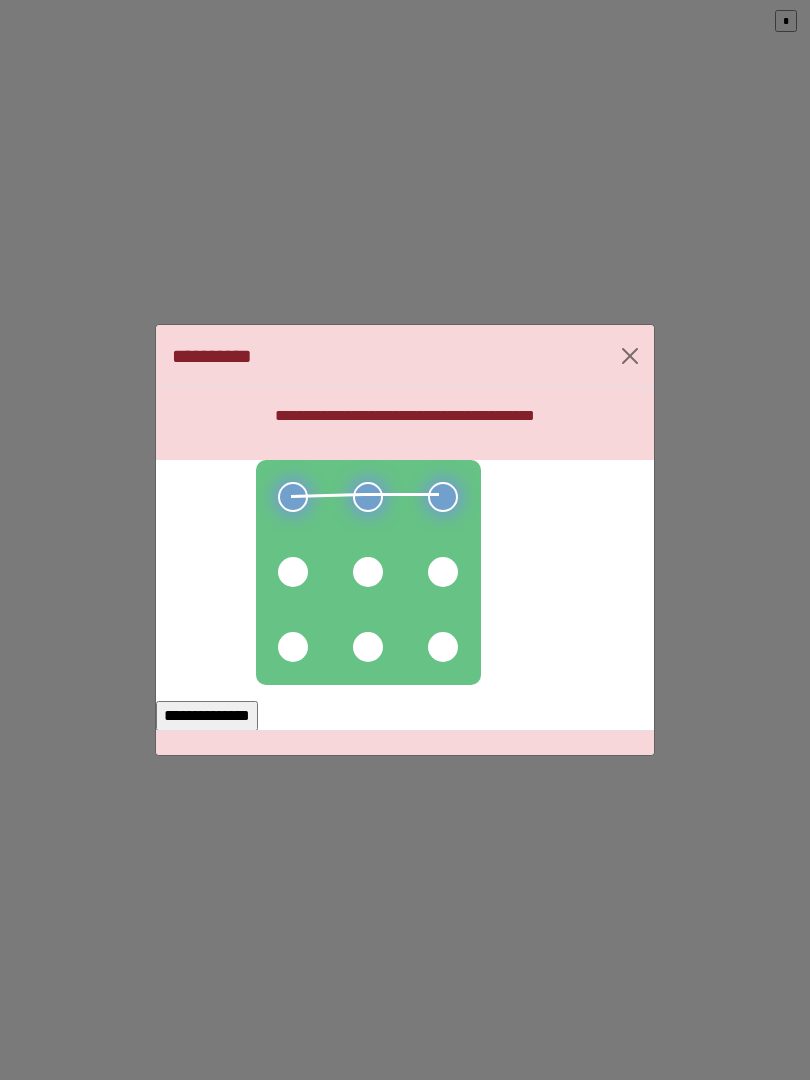 click at bounding box center [443, 572] 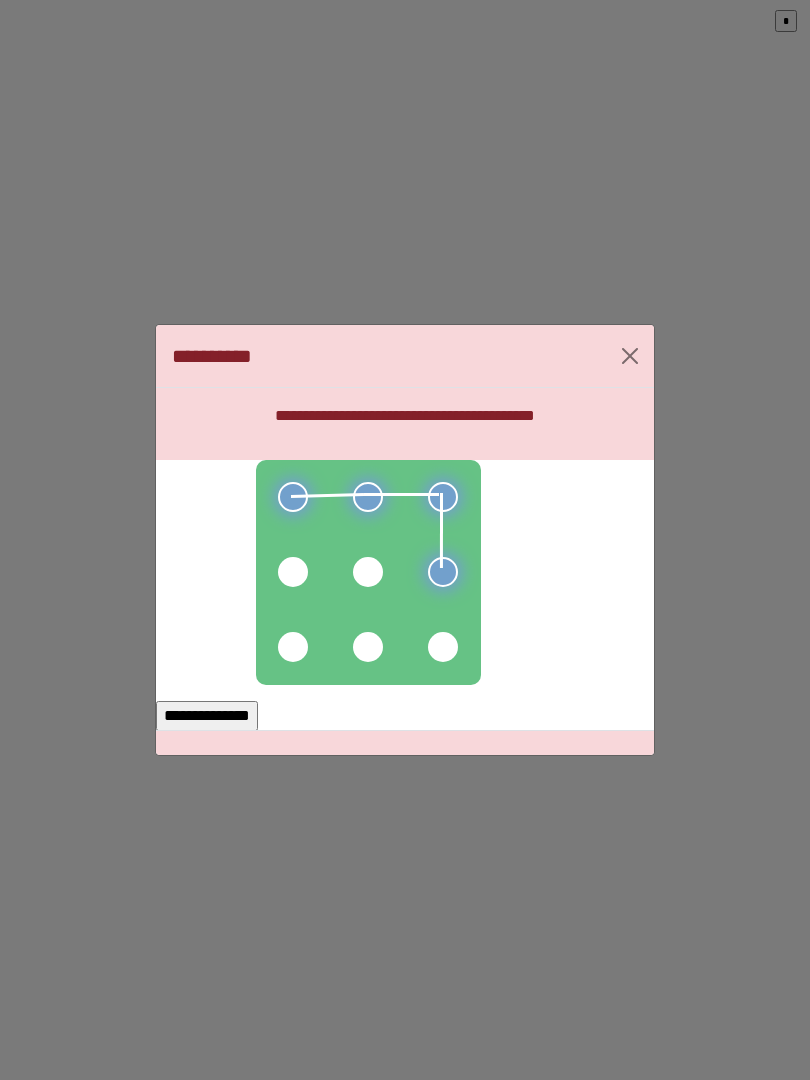 click at bounding box center (368, 572) 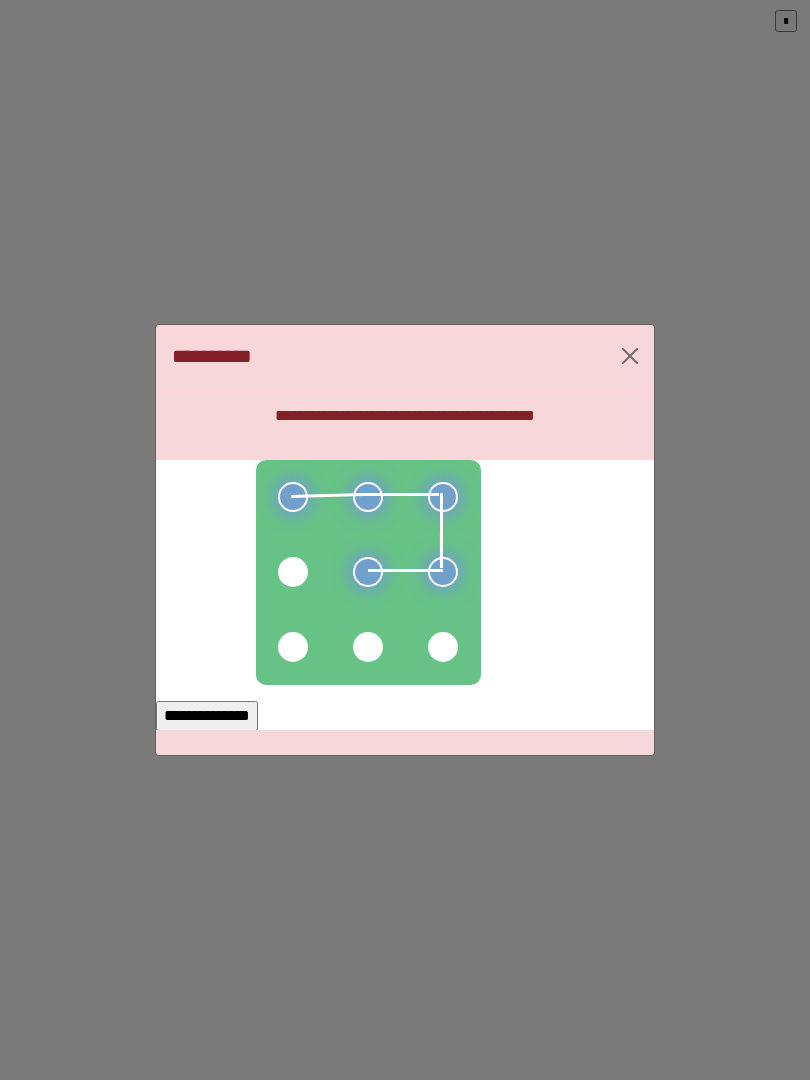 click at bounding box center [293, 572] 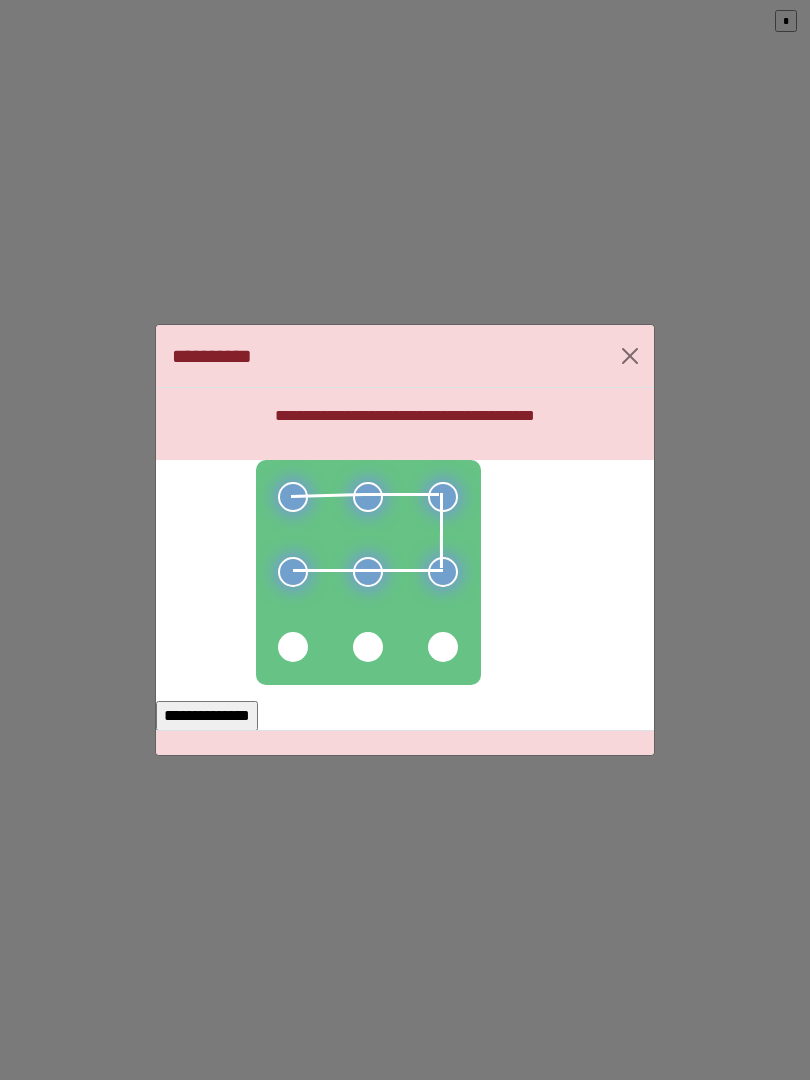 click on "**********" at bounding box center [207, 716] 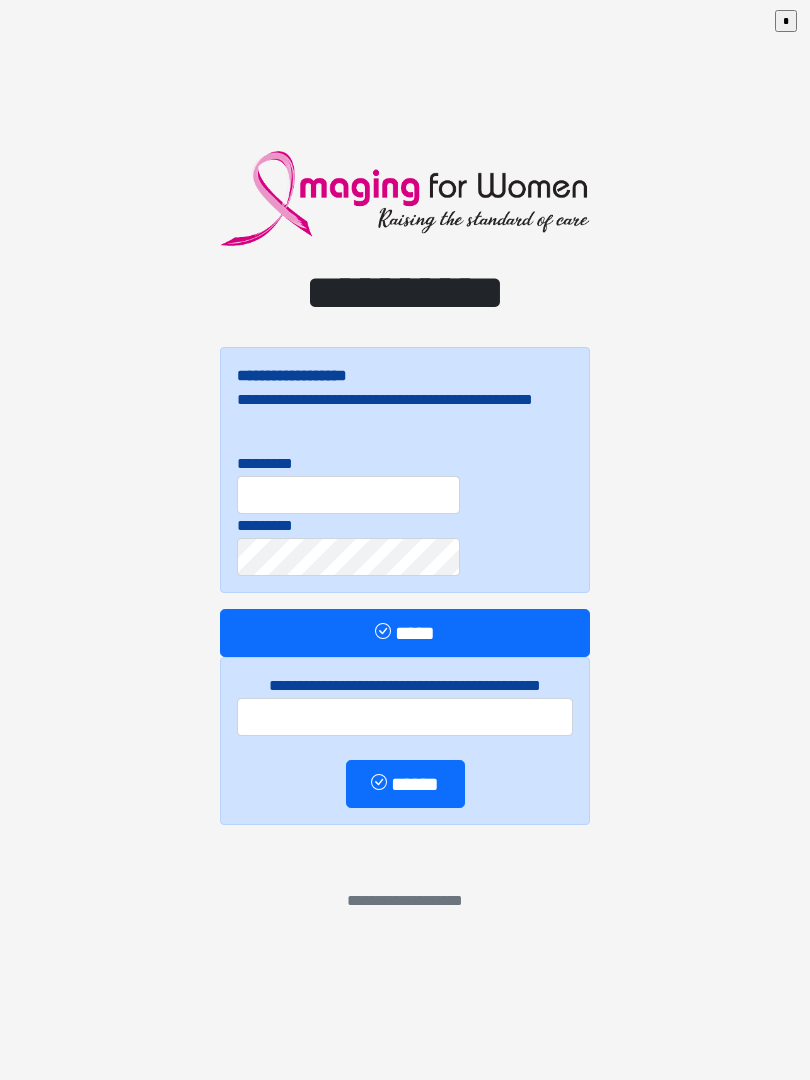 scroll, scrollTop: 0, scrollLeft: 0, axis: both 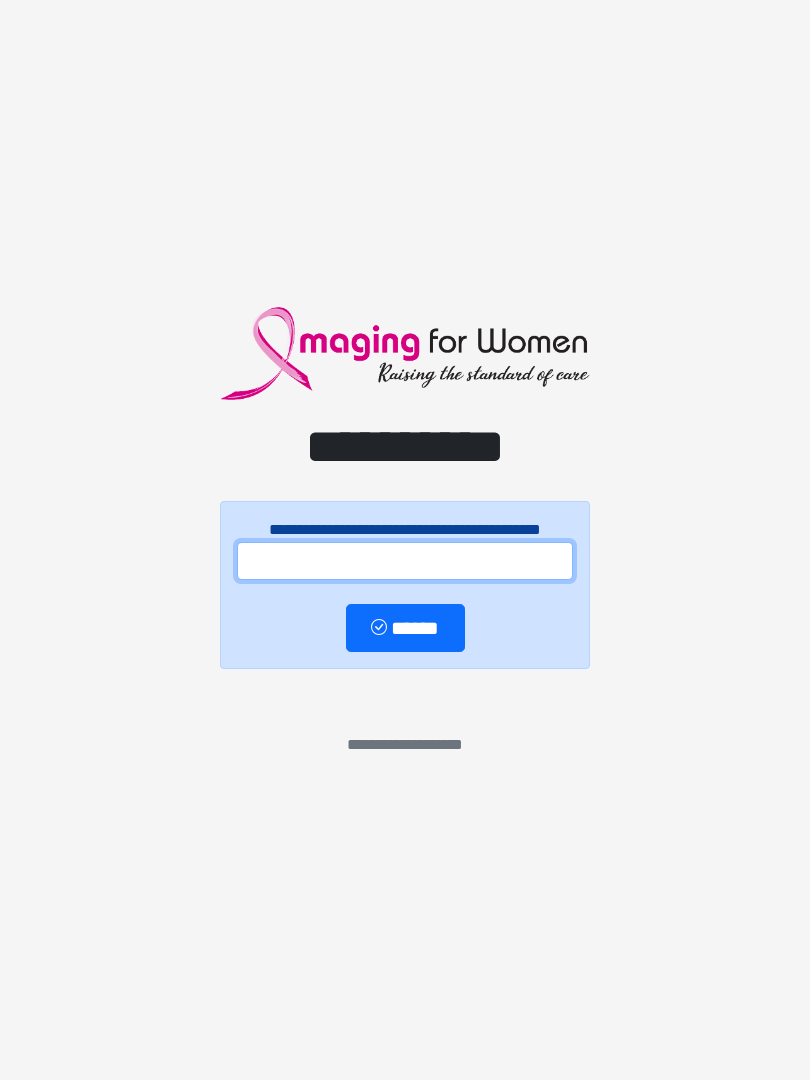 click at bounding box center (405, 561) 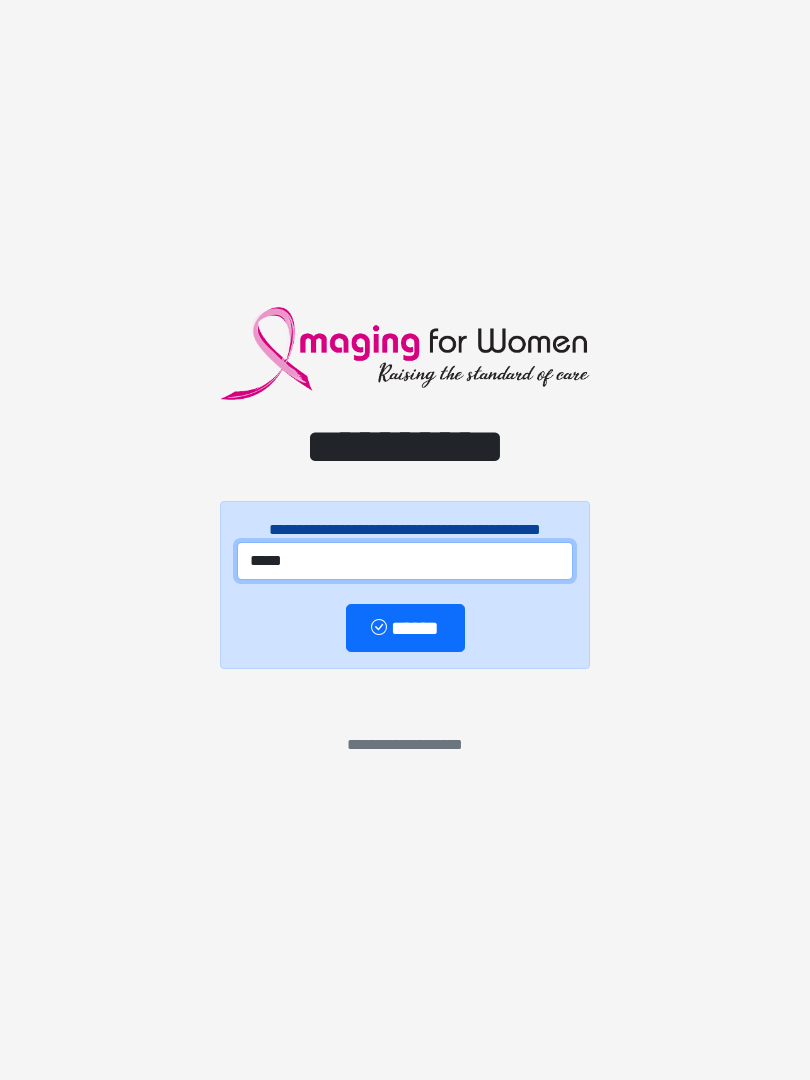 type on "*****" 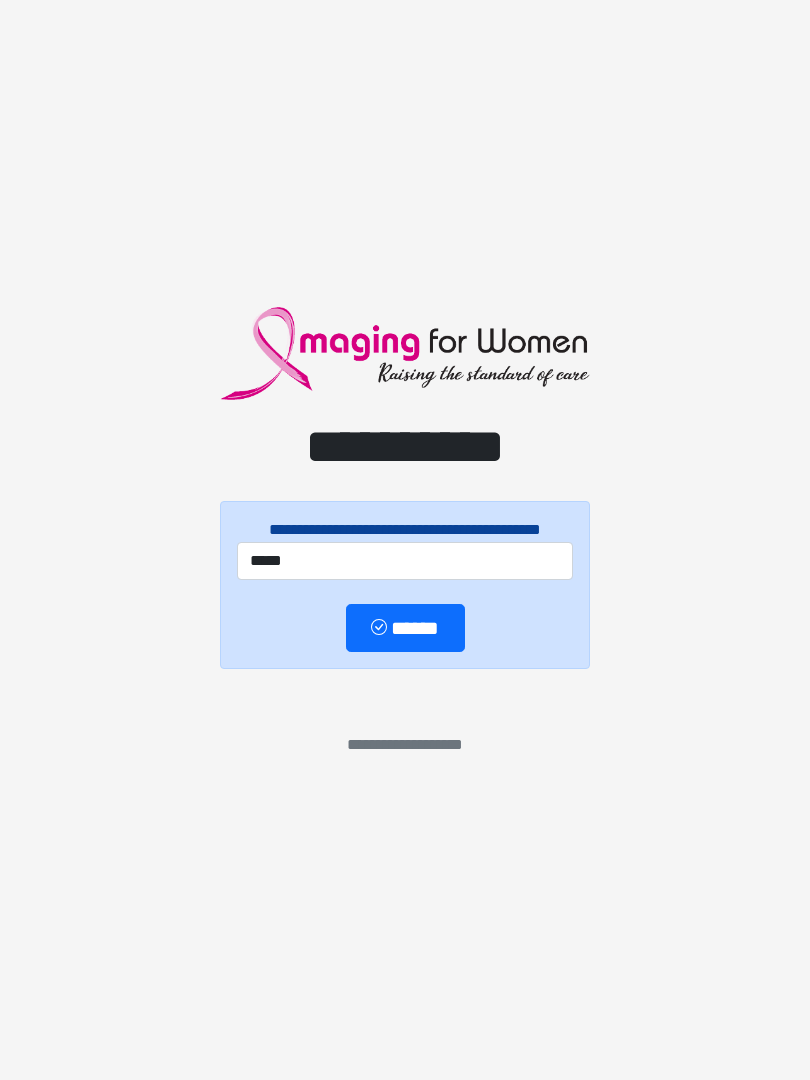 click on "******" at bounding box center [405, 628] 